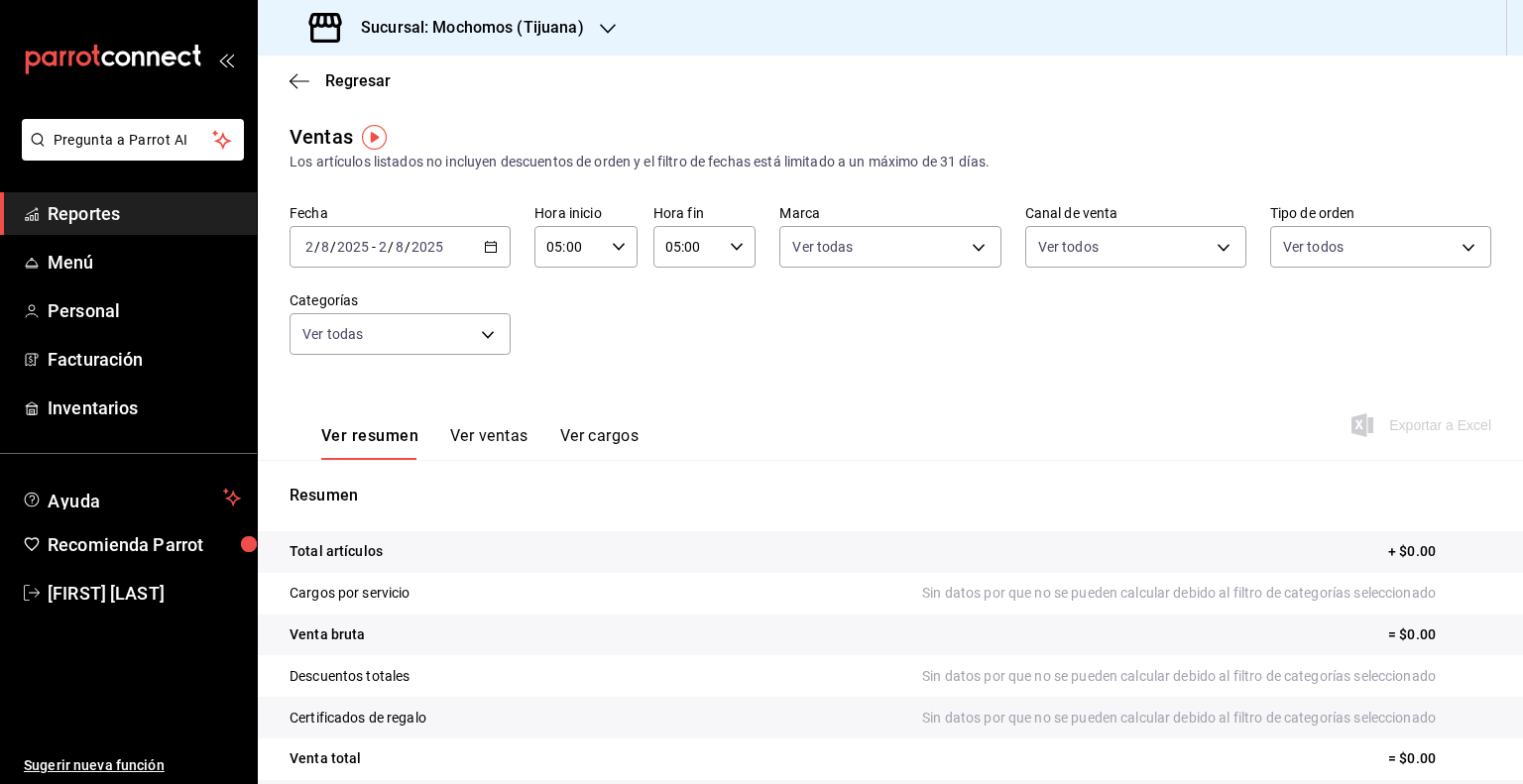scroll, scrollTop: 0, scrollLeft: 0, axis: both 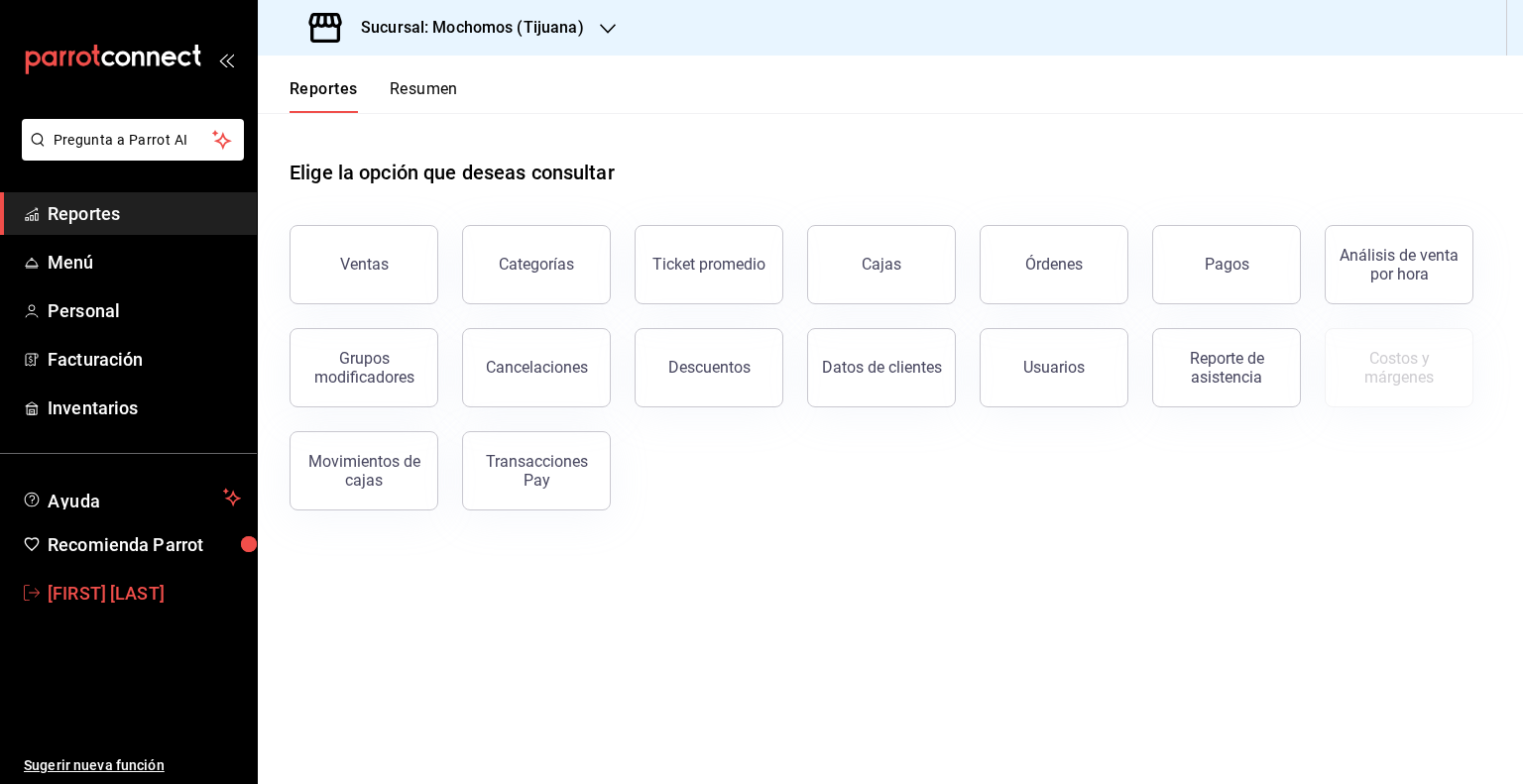 click on "[FIRST] [LAST]" at bounding box center [144, 593] 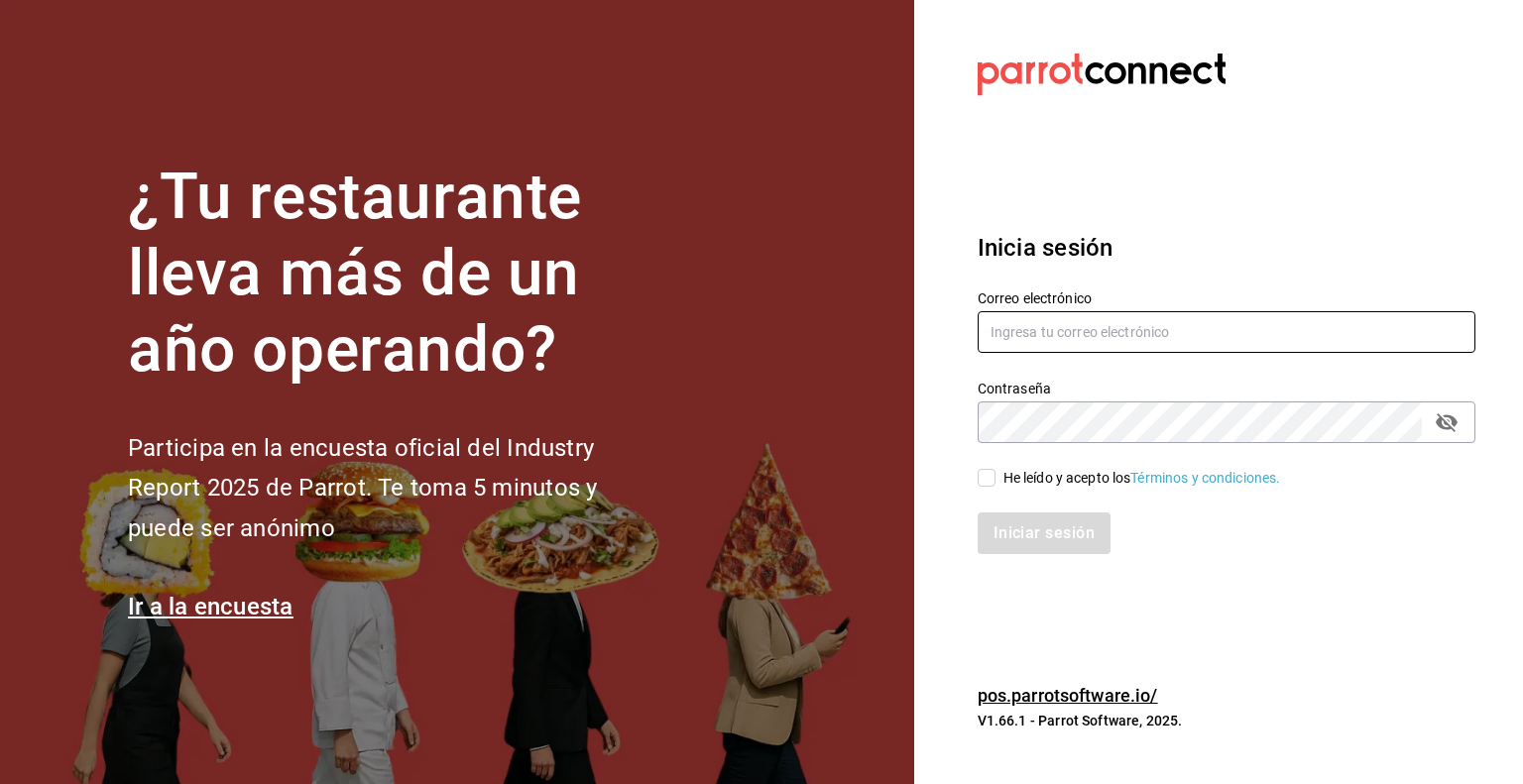 type on "efren.iglesias@grupocosteno.com" 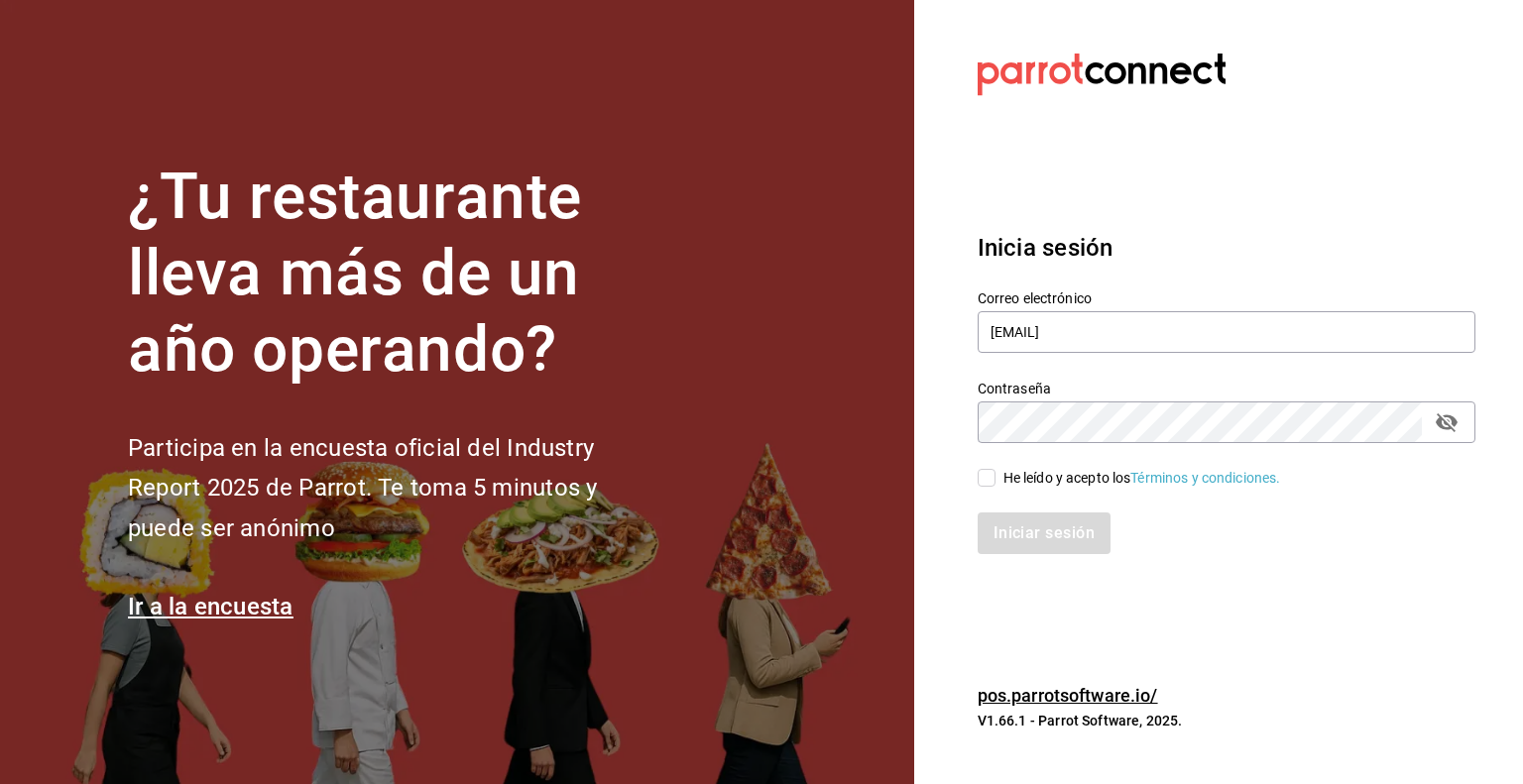 click on "He leído y acepto los  Términos y condiciones." at bounding box center [987, 478] 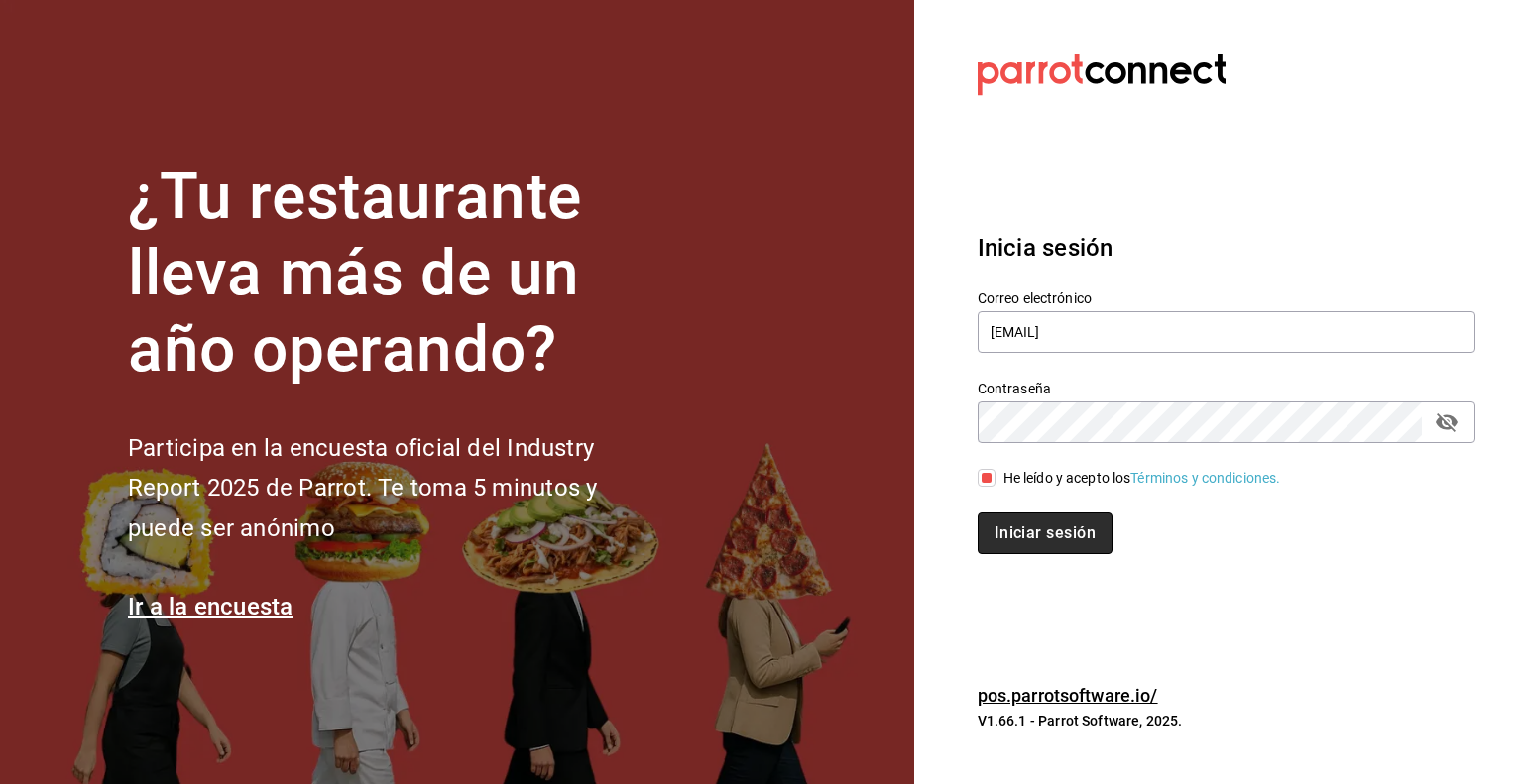 click on "Iniciar sesión" at bounding box center [1045, 533] 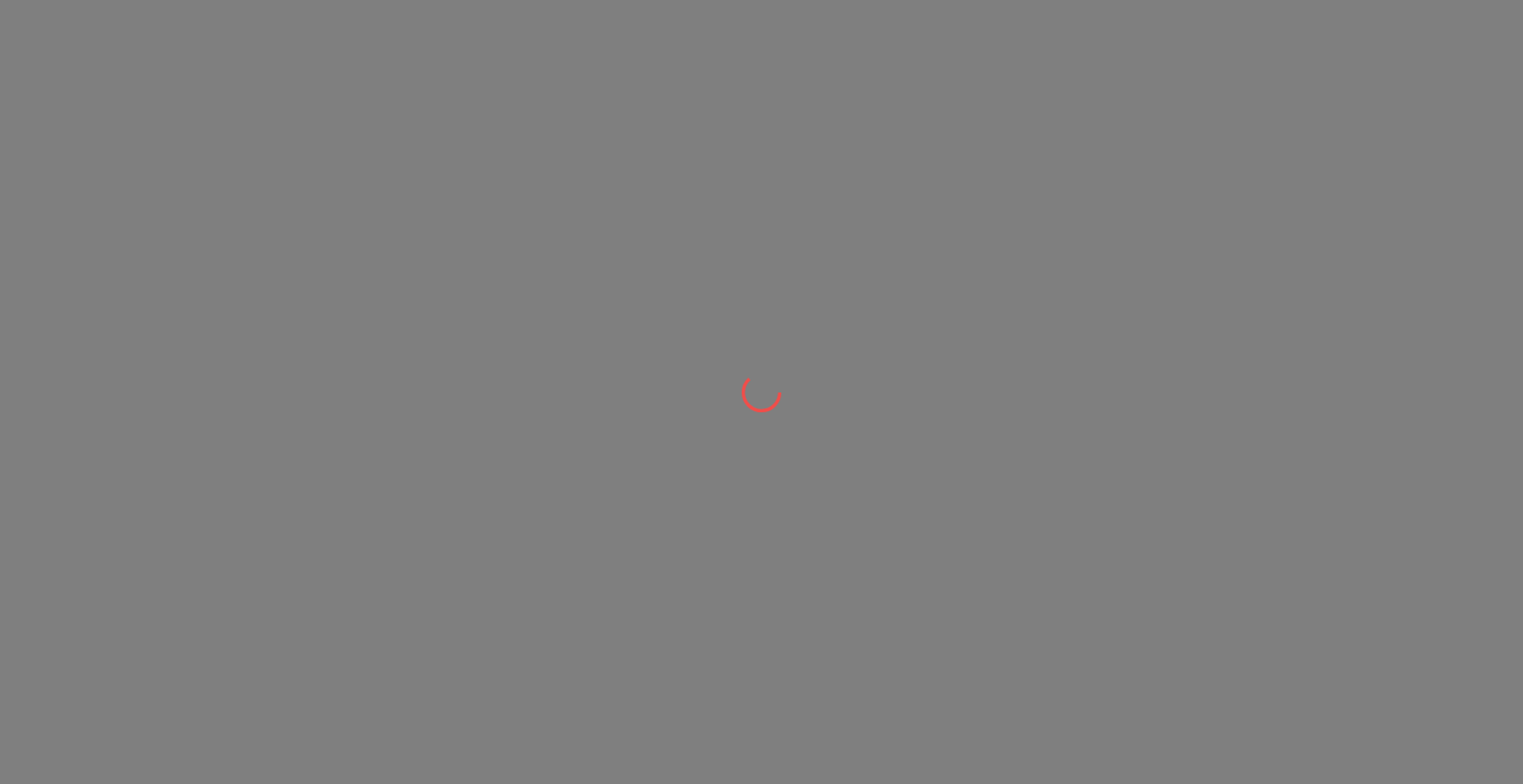 scroll, scrollTop: 0, scrollLeft: 0, axis: both 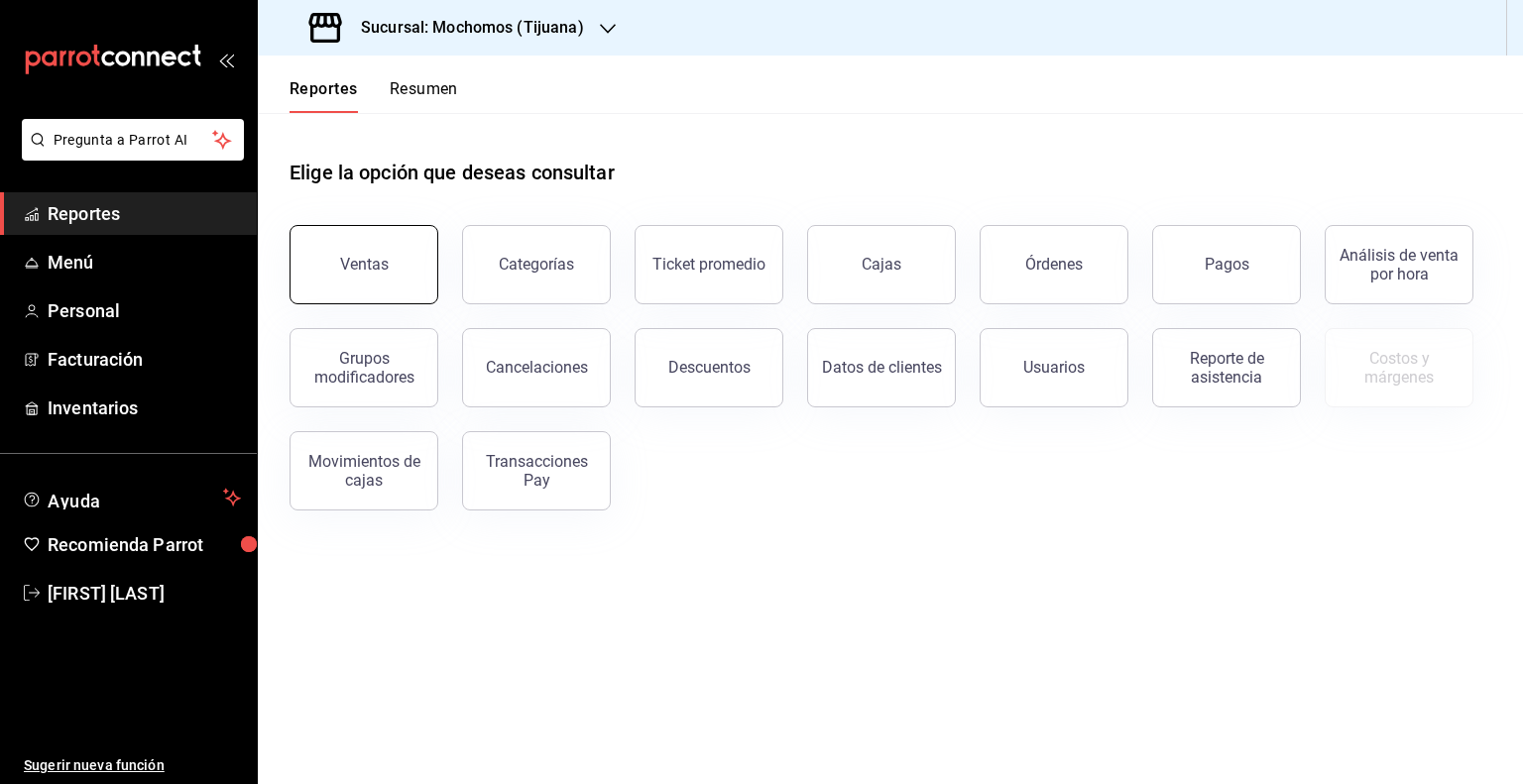 click on "Ventas" at bounding box center (364, 264) 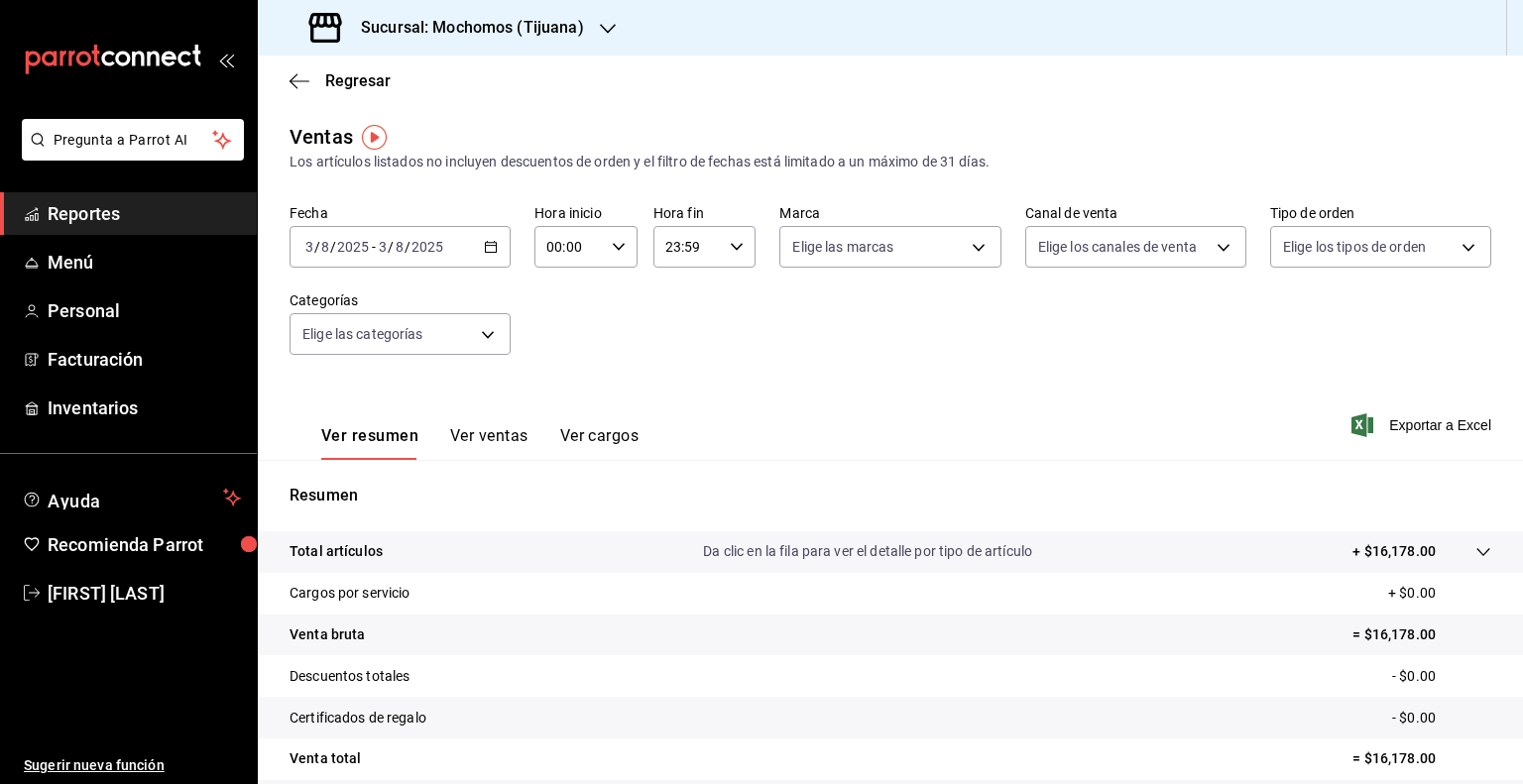 click 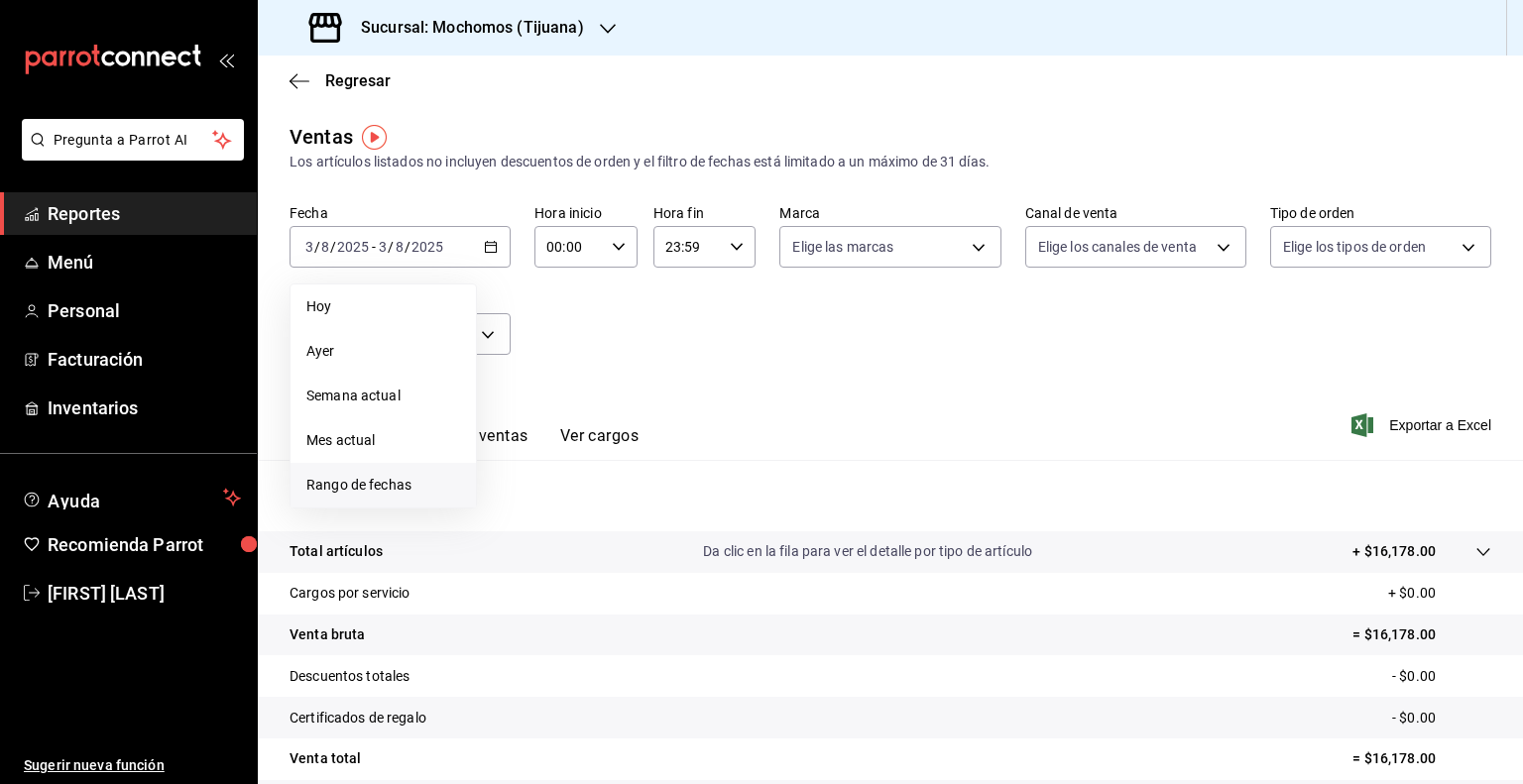 click on "Rango de fechas" at bounding box center (383, 485) 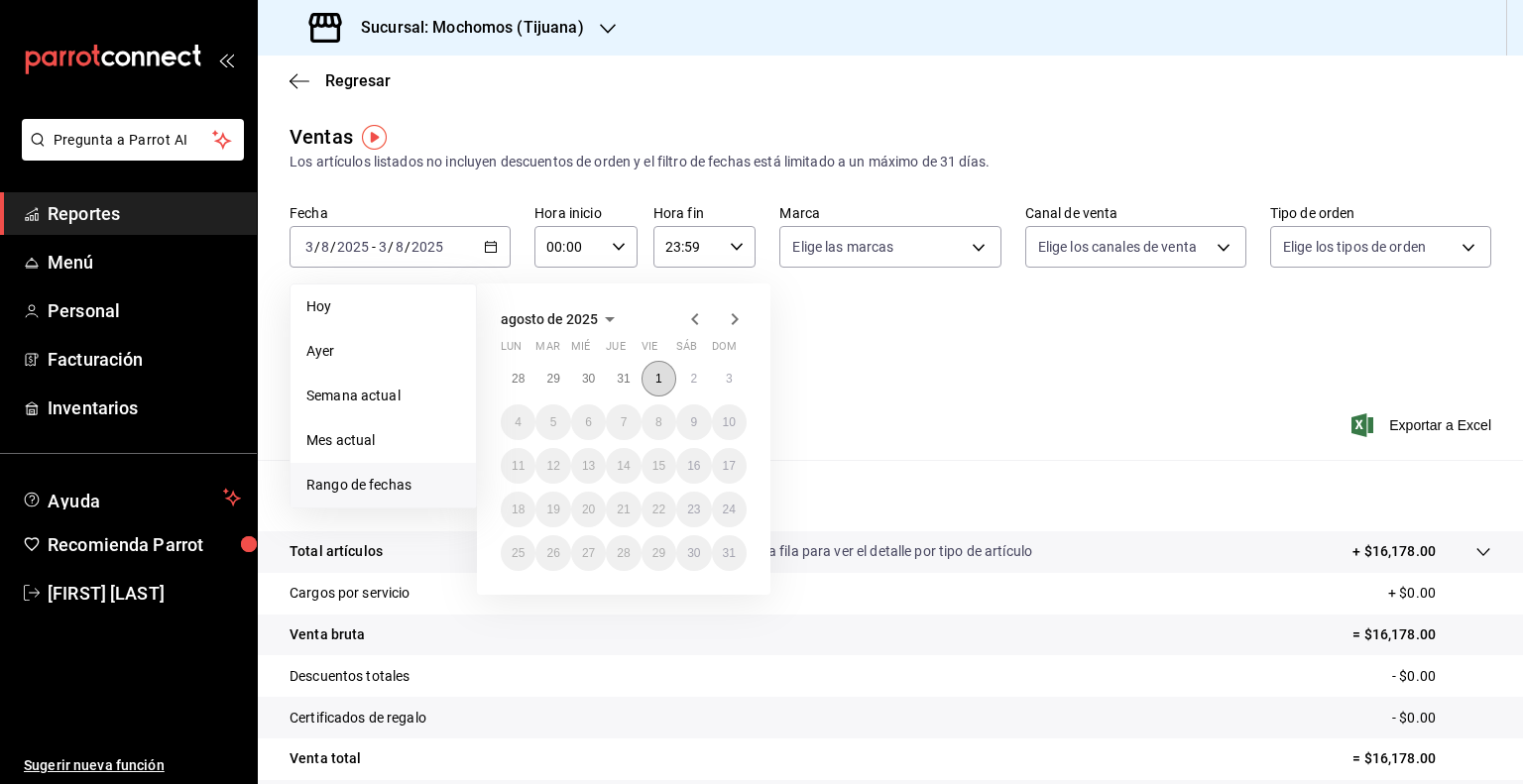 click on "1" at bounding box center (658, 379) 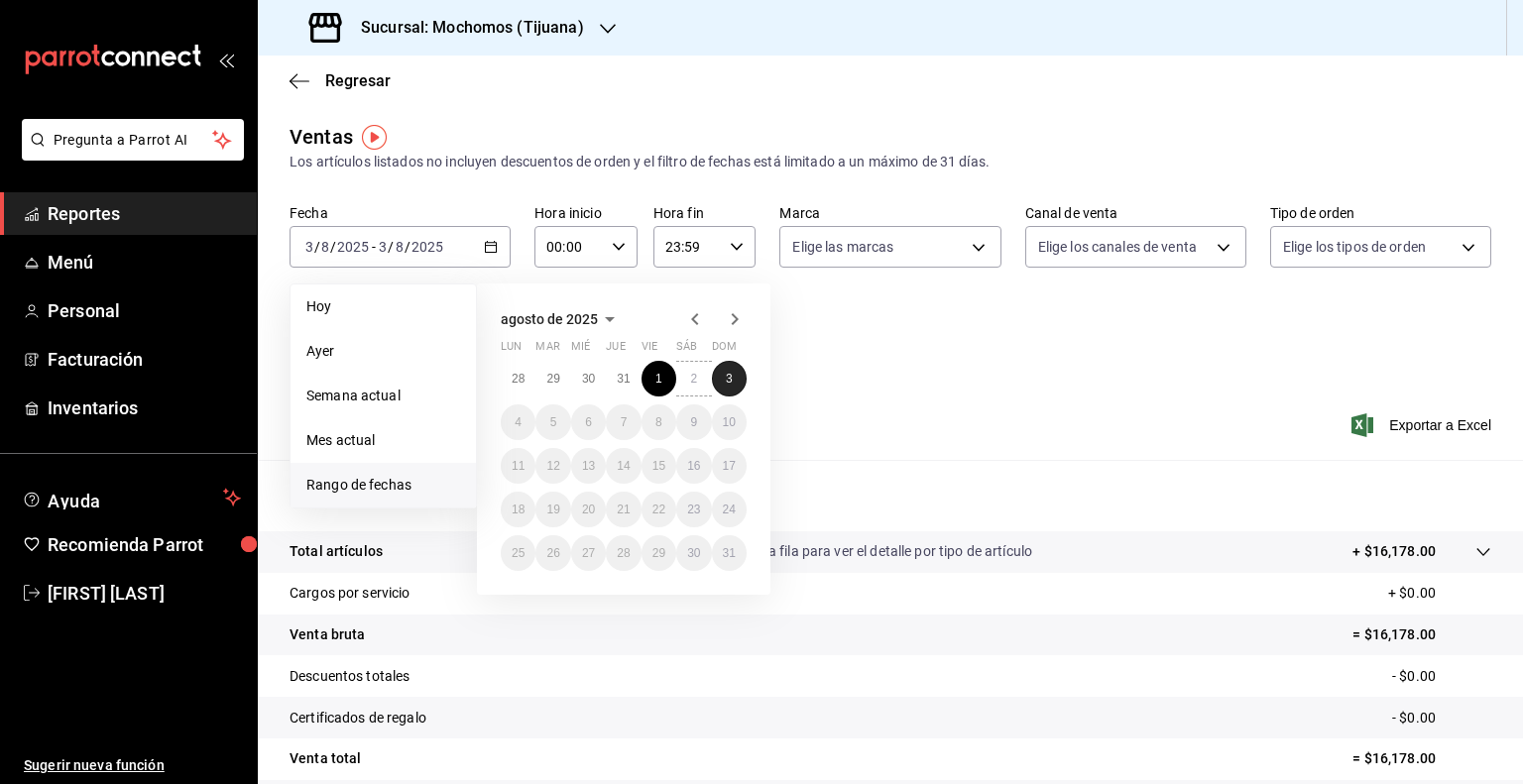 click on "3" at bounding box center (729, 379) 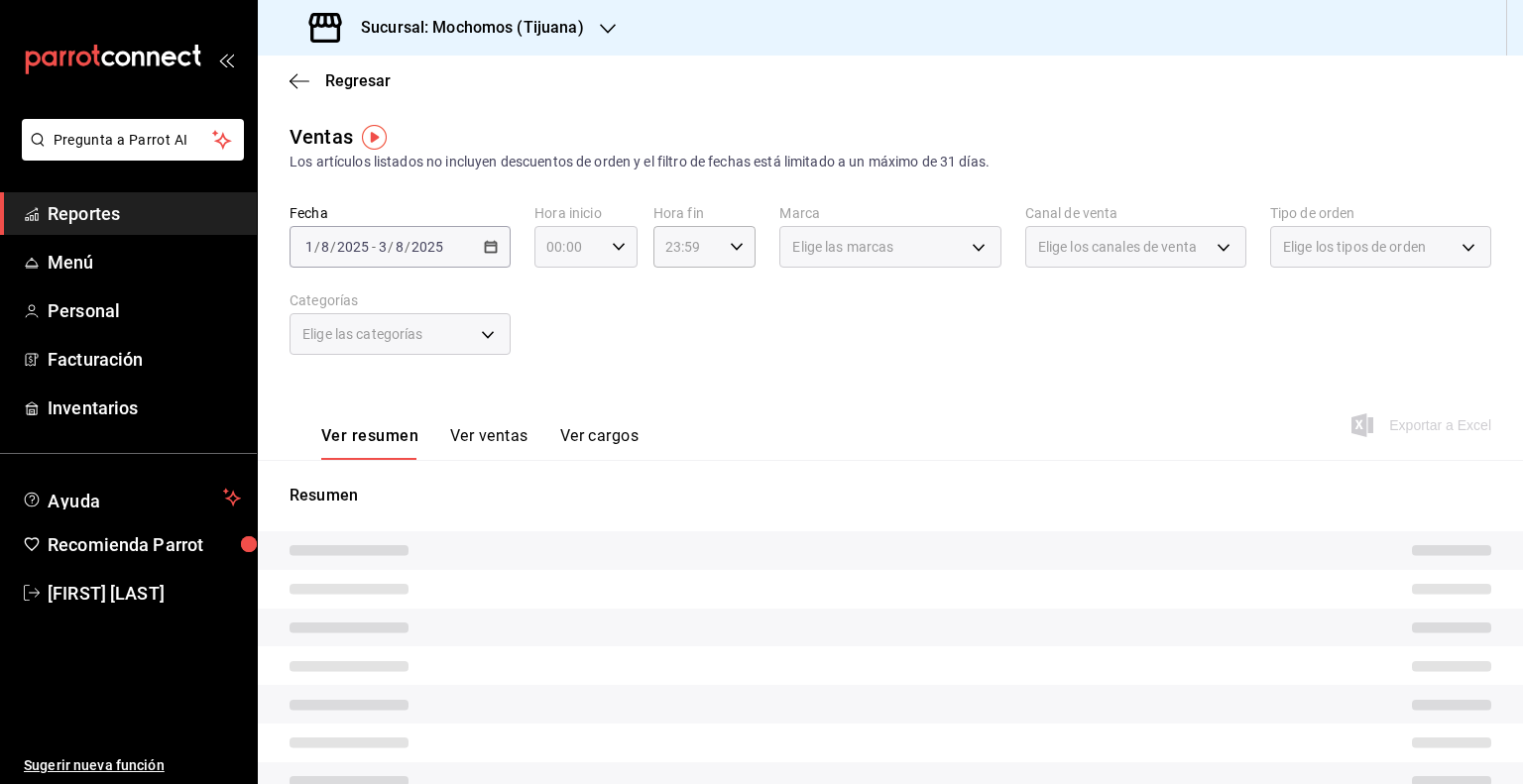 click 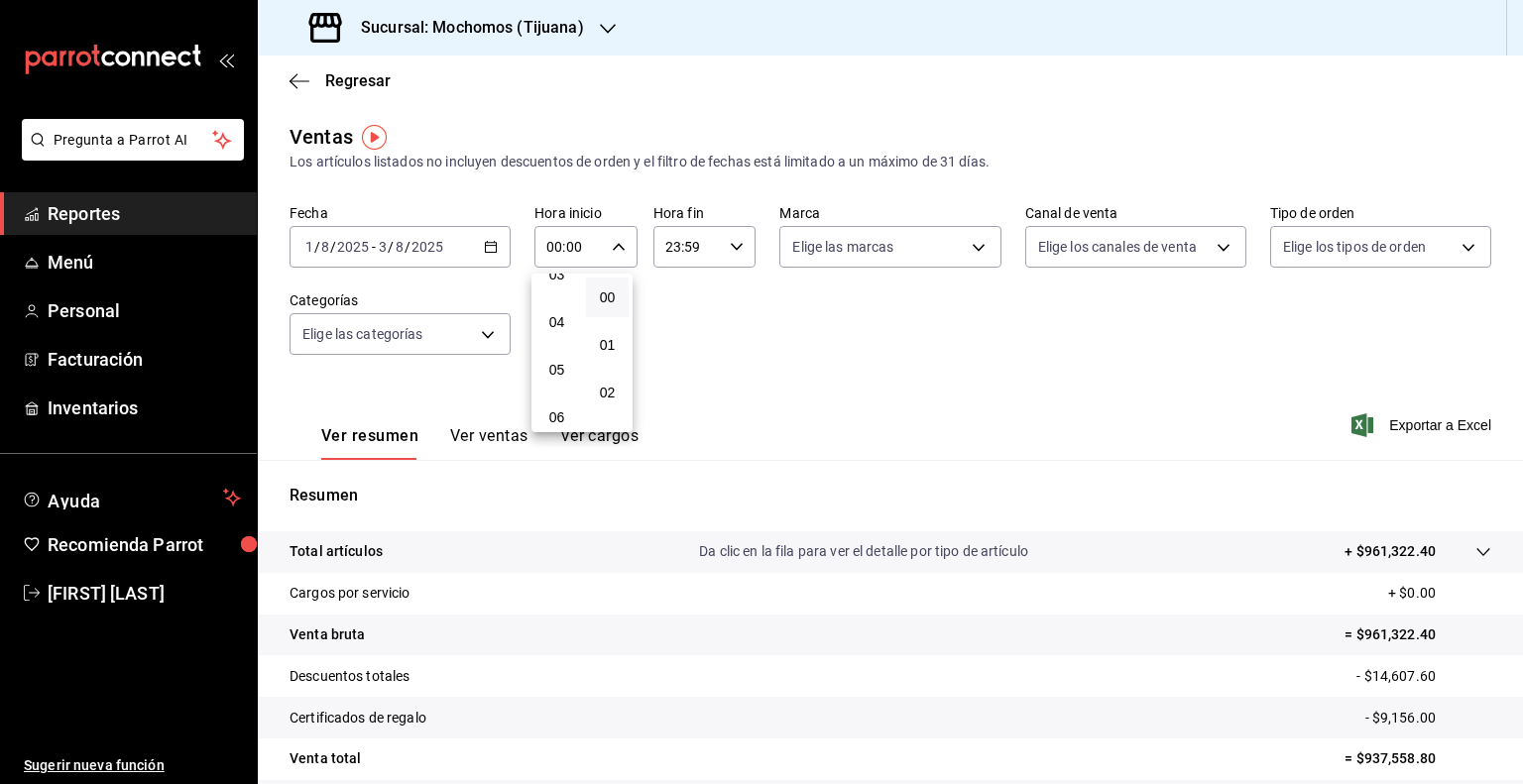 scroll, scrollTop: 170, scrollLeft: 0, axis: vertical 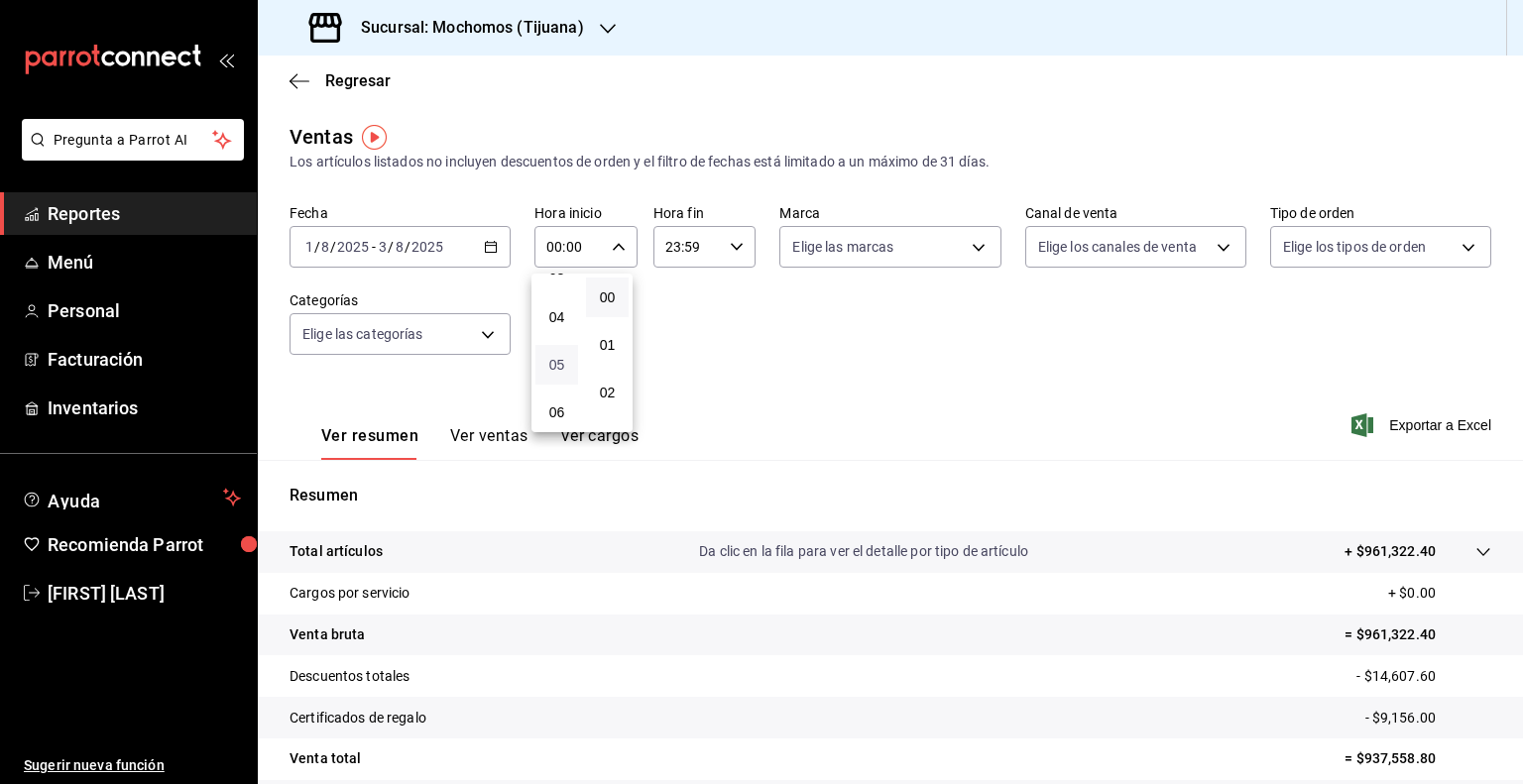 click on "05" at bounding box center (556, 365) 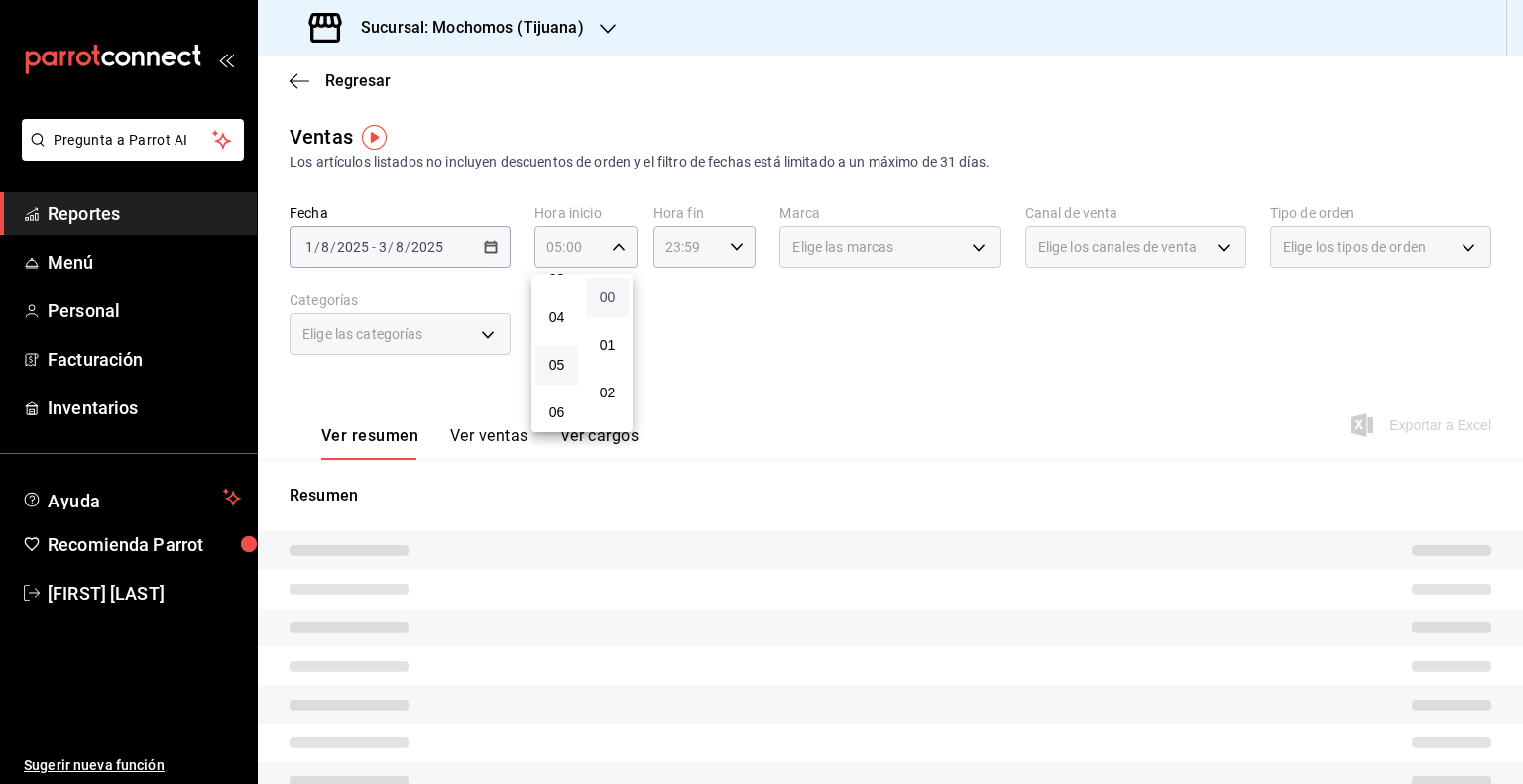 click on "00" at bounding box center [607, 297] 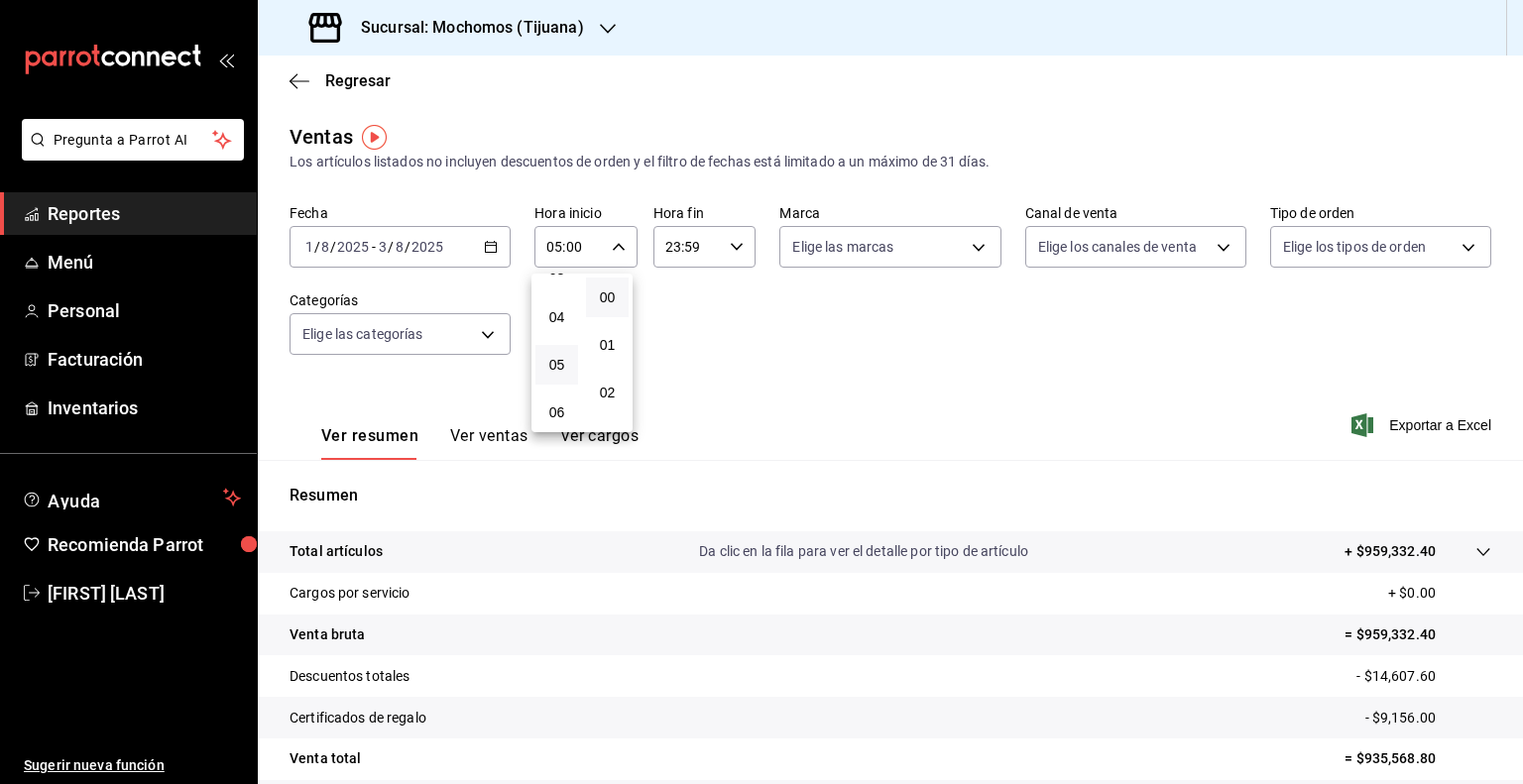 click at bounding box center [762, 392] 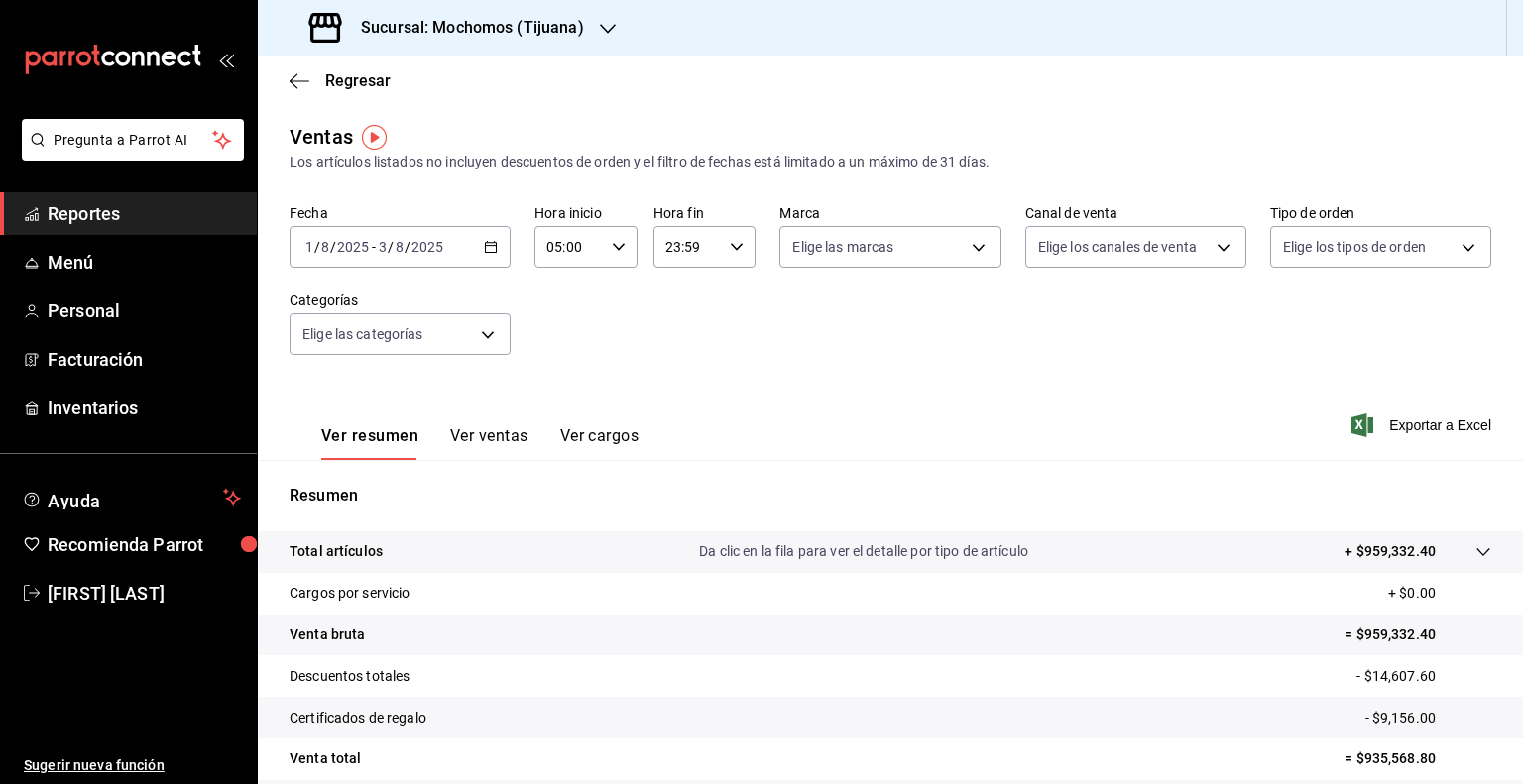 click 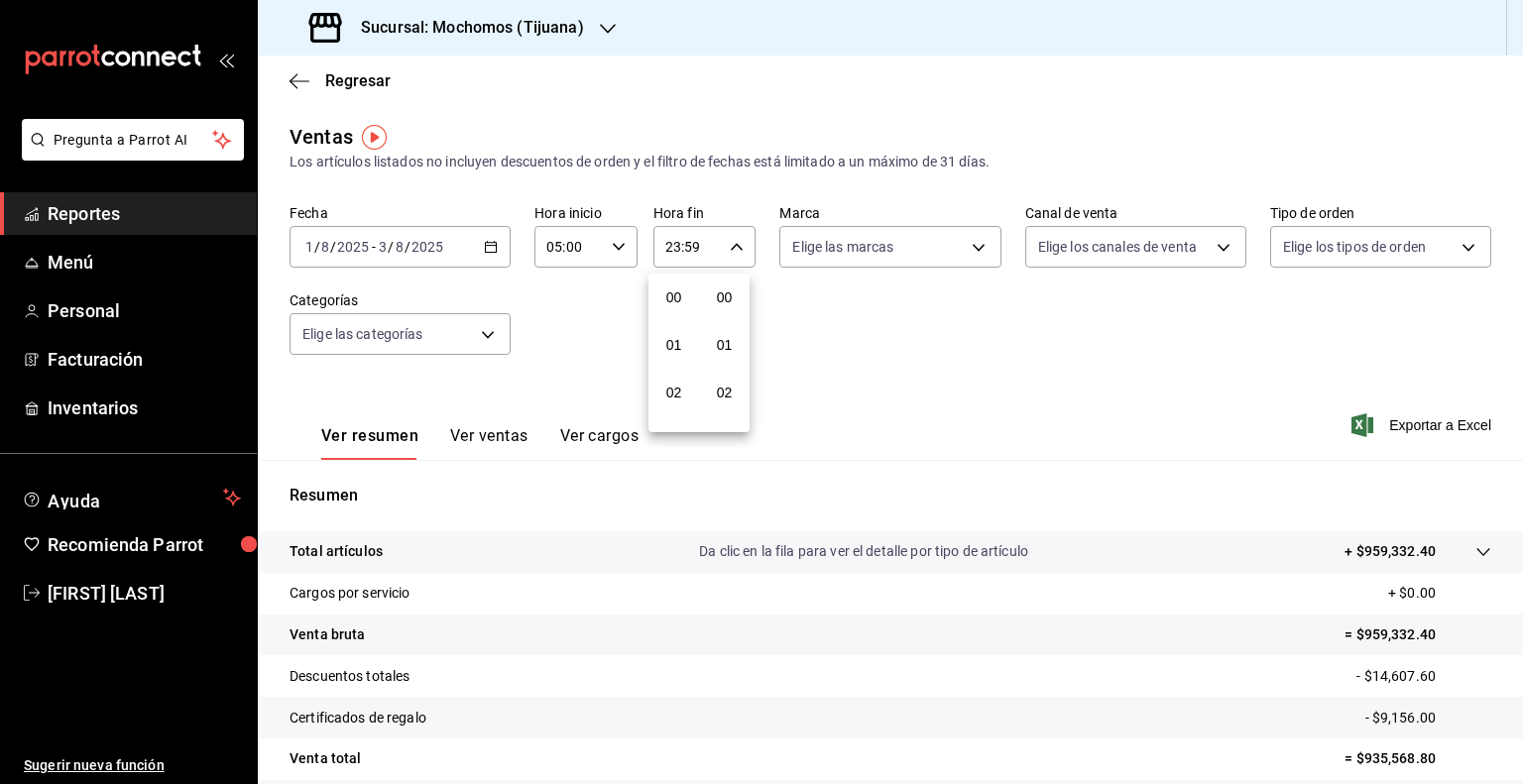 scroll, scrollTop: 1002, scrollLeft: 0, axis: vertical 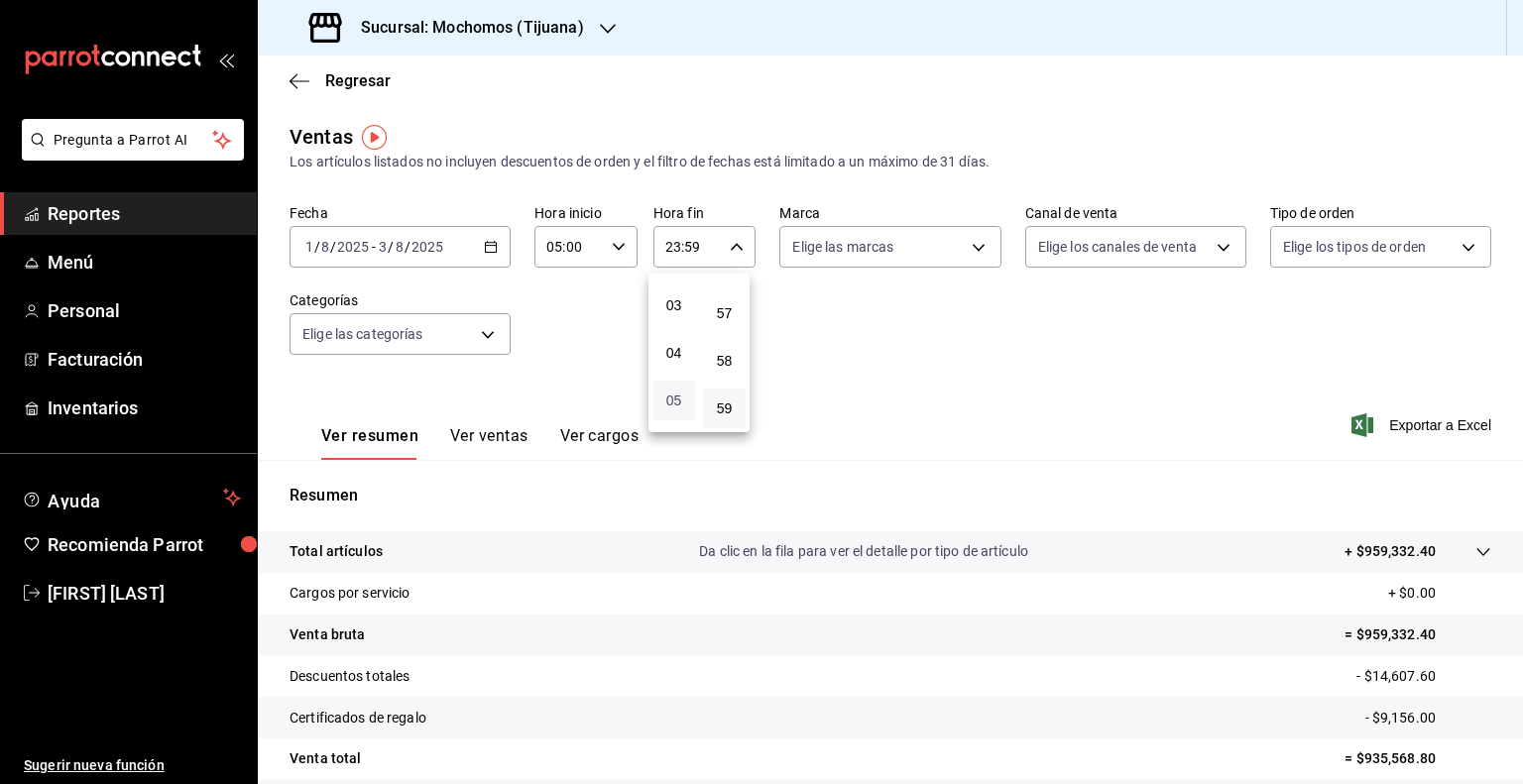 click on "05" at bounding box center [673, 400] 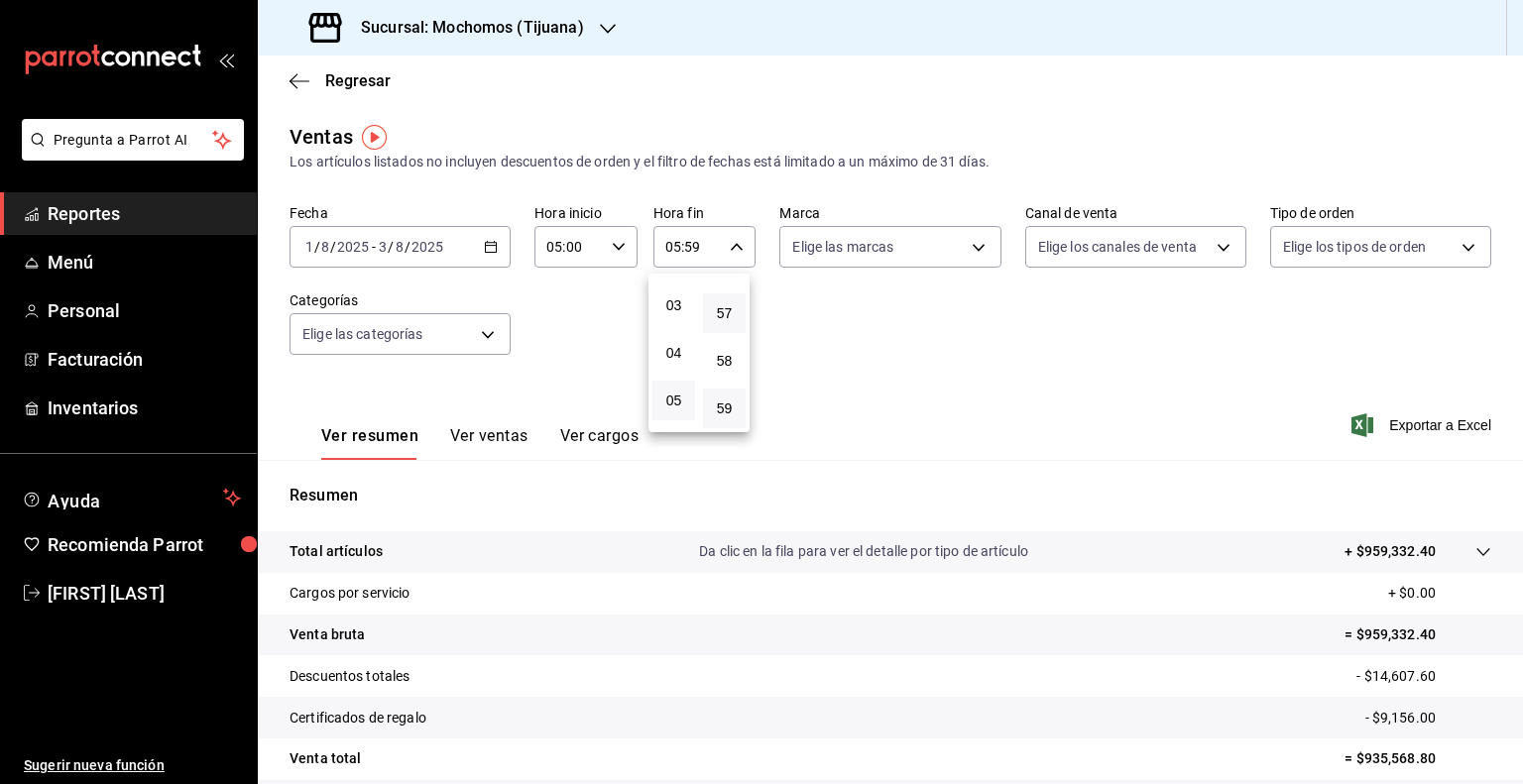 click on "57" at bounding box center (724, 313) 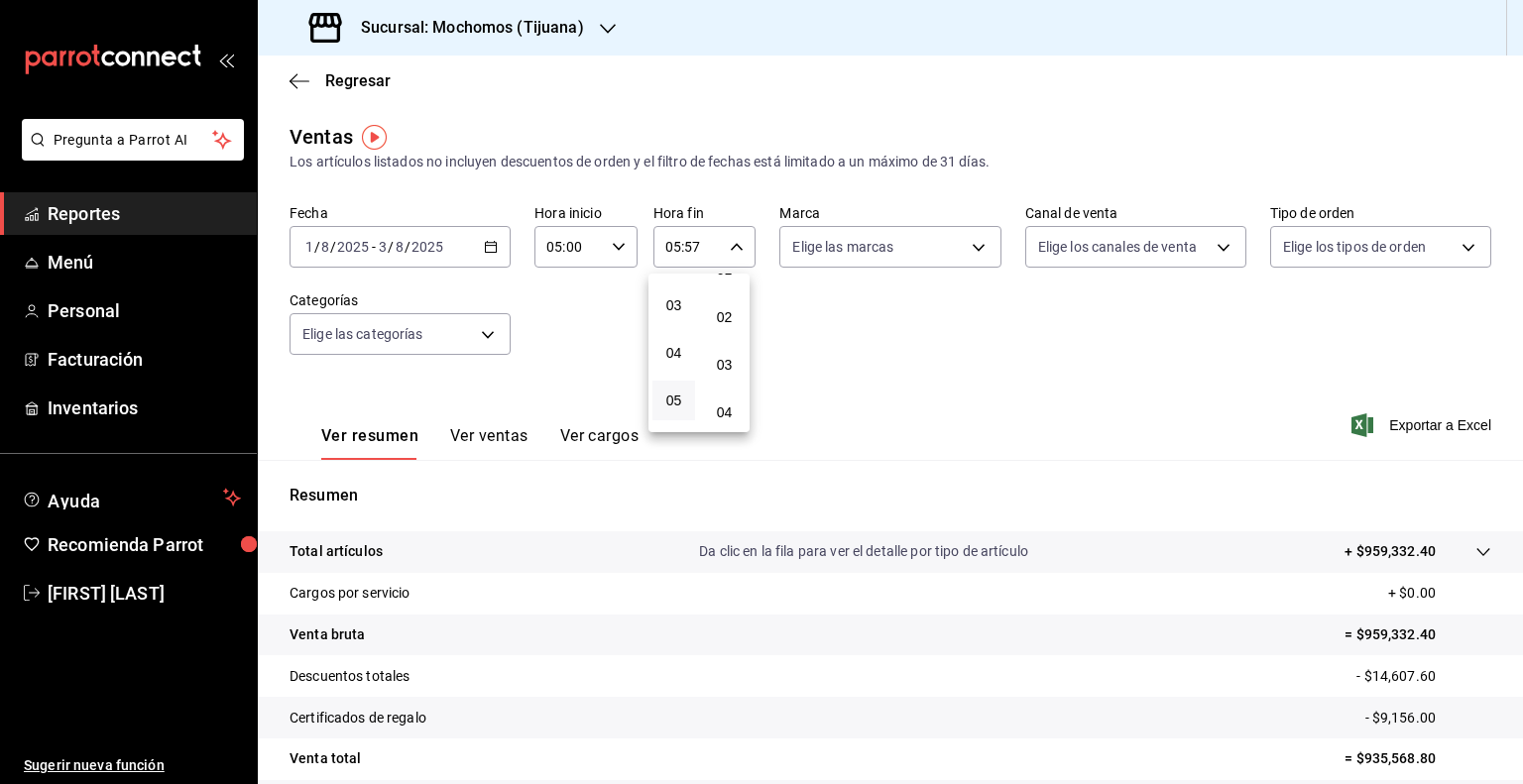 scroll, scrollTop: 0, scrollLeft: 0, axis: both 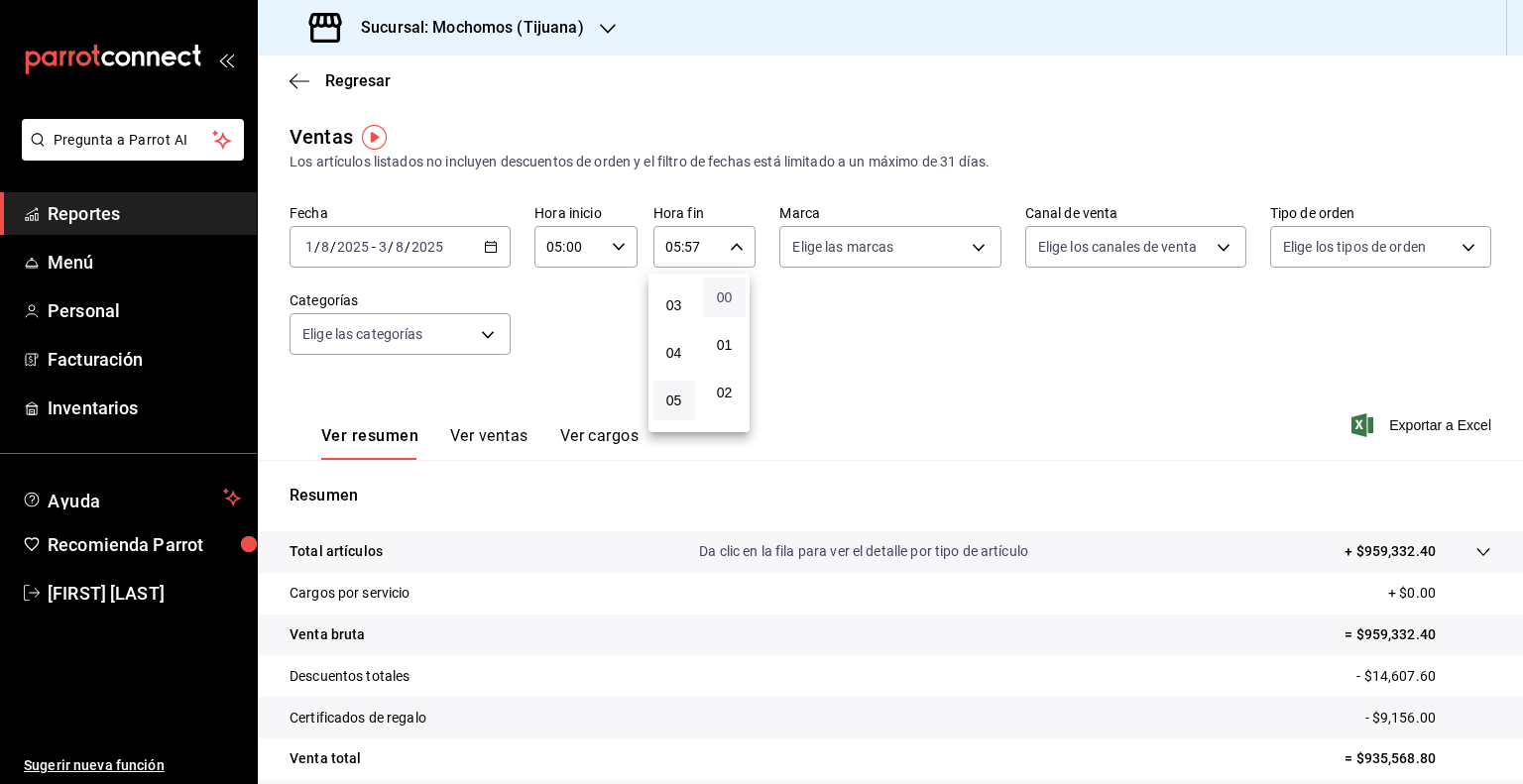 click on "00" at bounding box center (724, 297) 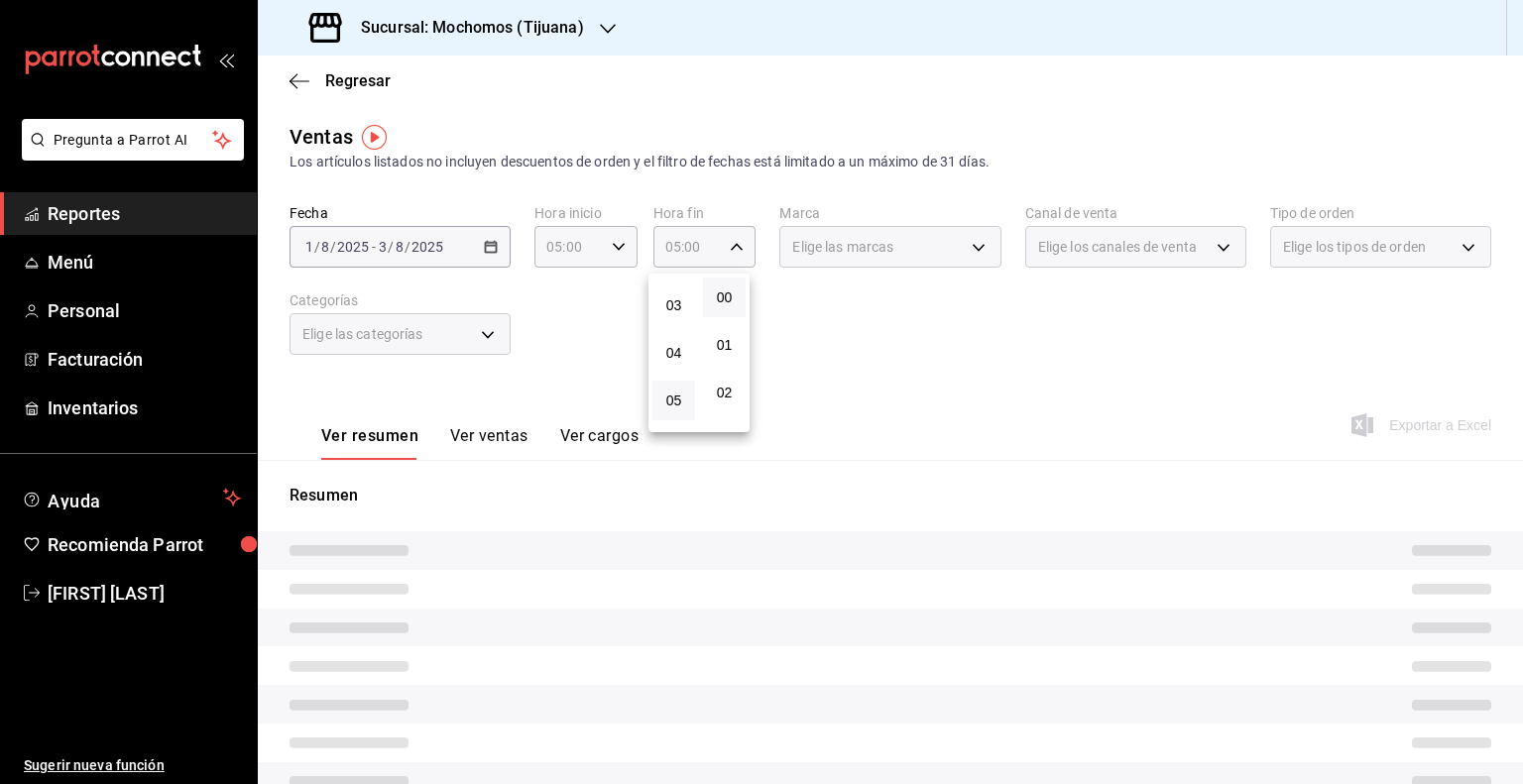 click at bounding box center (762, 392) 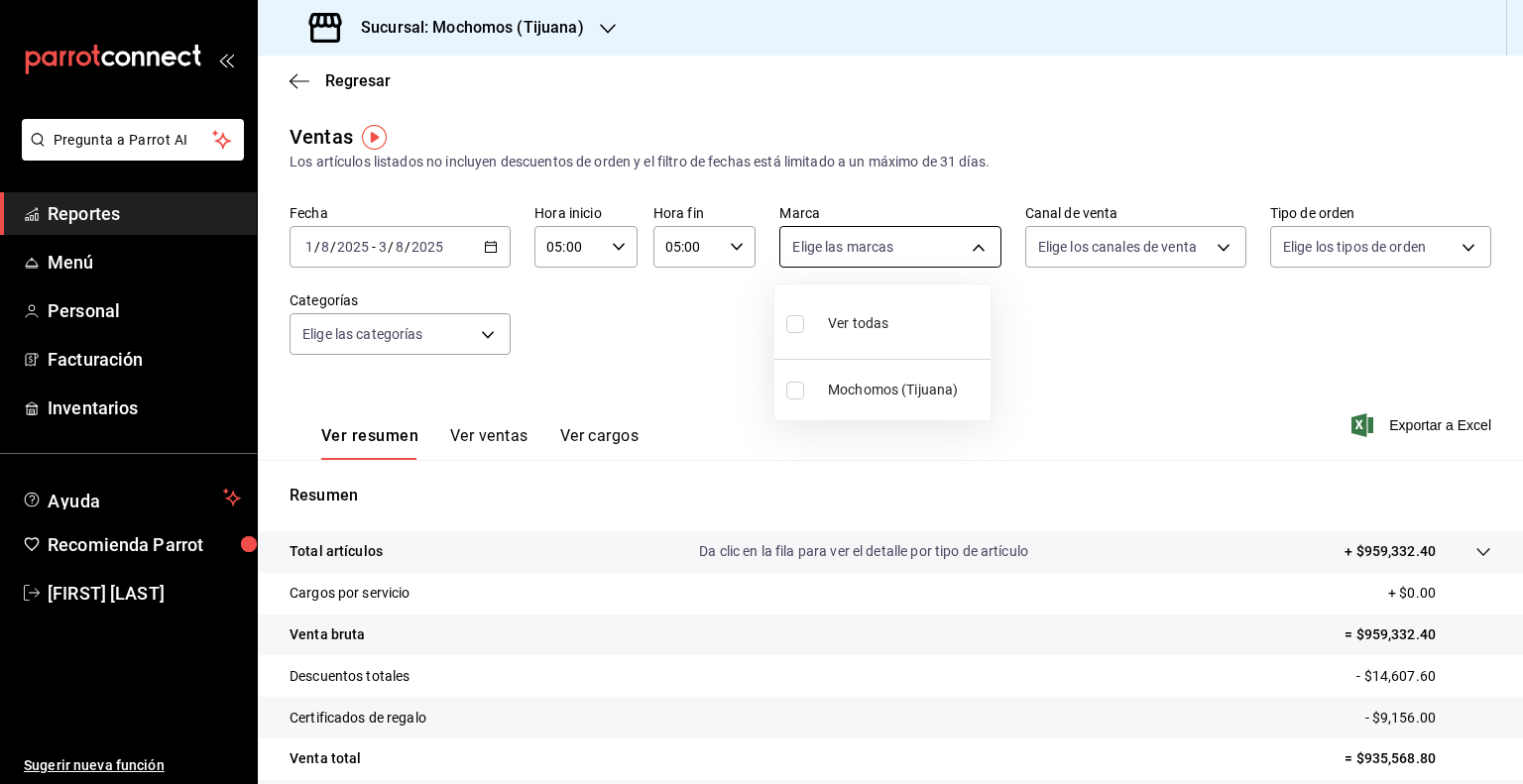 click on "Pregunta a Parrot AI Reportes   Menú   Personal   Facturación   Inventarios   Ayuda Recomienda Parrot   [FIRST] [LAST]   Sugerir nueva función   Sucursal: Mochomos ([CITY]) Regresar Ventas Los artículos listados no incluyen descuentos de orden y el filtro de fechas está limitado a un máximo de 31 días. Fecha [DATE] [DATE] - [DATE] [DATE] Hora inicio [TIME] Hora inicio Hora fin [TIME] Hora fin Marca Elige las marcas Canal de venta Elige los canales de venta Tipo de orden Elige los tipos de orden Categorías Elige las categorías Ver resumen Ver ventas Ver cargos Exportar a Excel Resumen Total artículos Da clic en la fila para ver el detalle por tipo de artículo + $959,332.40 Cargos por servicio + $0.00 Venta bruta = $959,332.40 Descuentos totales - $14,607.60 Certificados de regalo - $9,156.00 Venta total = $935,568.80 Impuestos - $69,301.39 Venta neta = $866,267.41 Pregunta a Parrot AI Reportes   Menú   Personal   Facturación   Inventarios   Ayuda Recomienda Parrot" at bounding box center (762, 392) 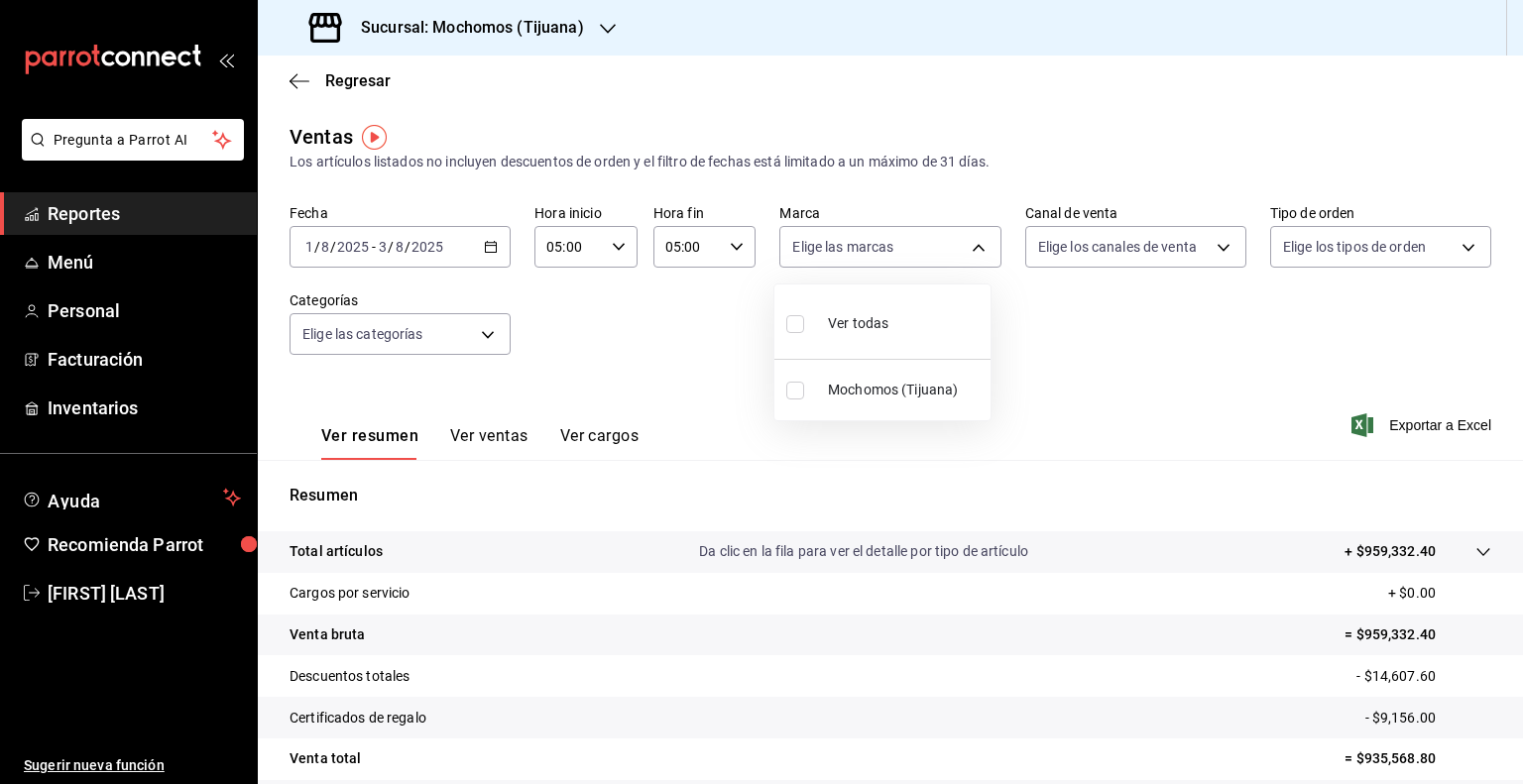 click at bounding box center [795, 324] 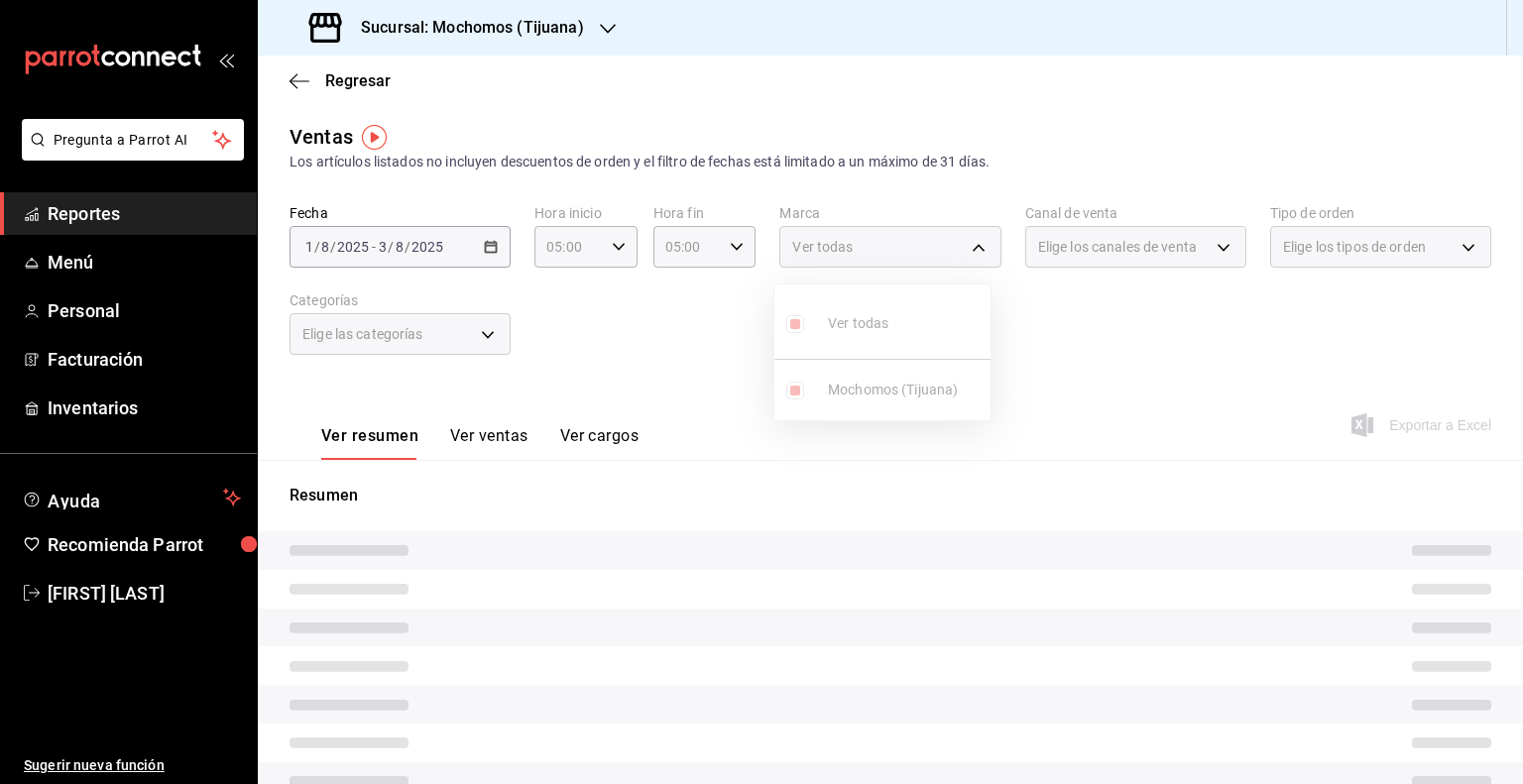 drag, startPoint x: 1182, startPoint y: 312, endPoint x: 1206, endPoint y: 246, distance: 70.228199 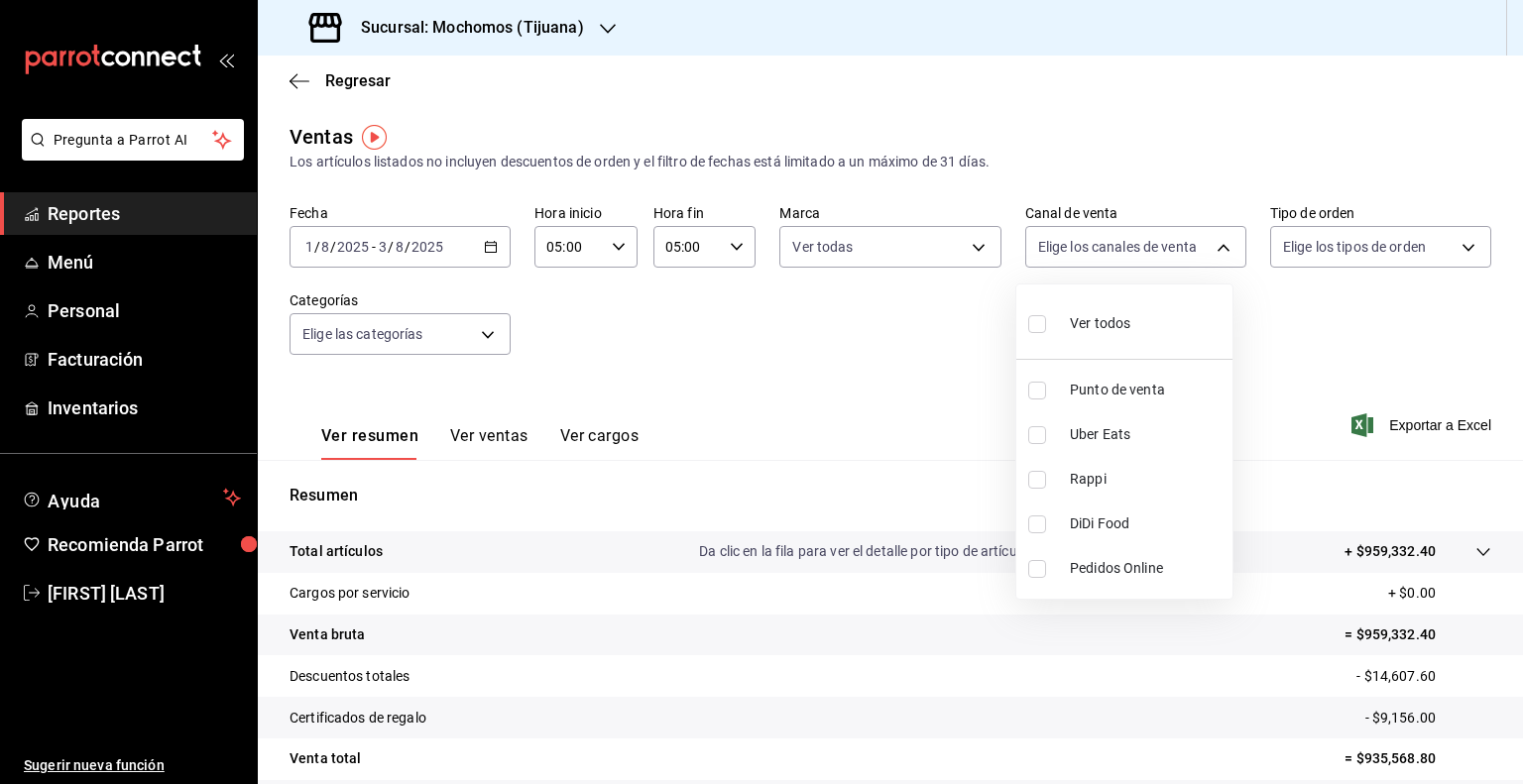 click on "Pregunta a Parrot AI Reportes   Menú   Personal   Facturación   Inventarios   Ayuda Recomienda Parrot   [FIRST] [LAST]   Sugerir nueva función   Sucursal: Mochomos ([CITY]) Regresar Ventas Los artículos listados no incluyen descuentos de orden y el filtro de fechas está limitado a un máximo de 31 días. Fecha [DATE] [DATE] - [DATE] [DATE] Hora inicio [TIME] Hora inicio Hora fin [TIME] Hora fin Marca Ver todas c300ab0f-4e96-434a-ab79-9fec8b673c9f Canal de venta Elige los canales de venta Tipo de orden Elige los tipos de orden Categorías Elige las categorías Ver resumen Ver ventas Ver cargos Exportar a Excel Resumen Total artículos Da clic en la fila para ver el detalle por tipo de artículo + $959,332.40 Cargos por servicio + $0.00 Venta bruta = $959,332.40 Descuentos totales - $14,607.60 Certificados de regalo - $9,156.00 Venta total = $935,568.80 Impuestos - $69,301.39 Venta neta = $866,267.41 Pregunta a Parrot AI Reportes   Menú   Personal   Facturación   Inventarios   Ayuda" at bounding box center [762, 392] 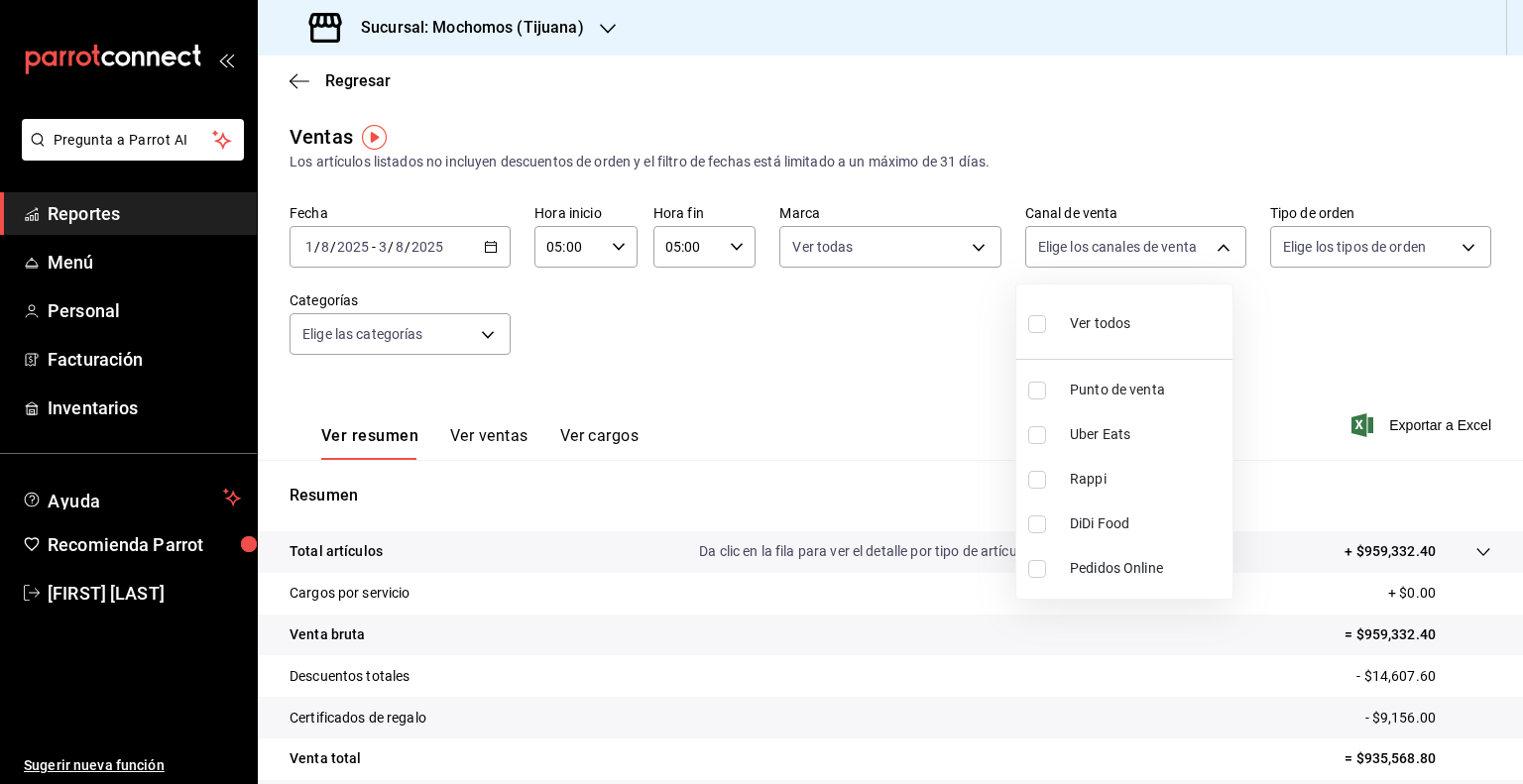 click at bounding box center (1037, 324) 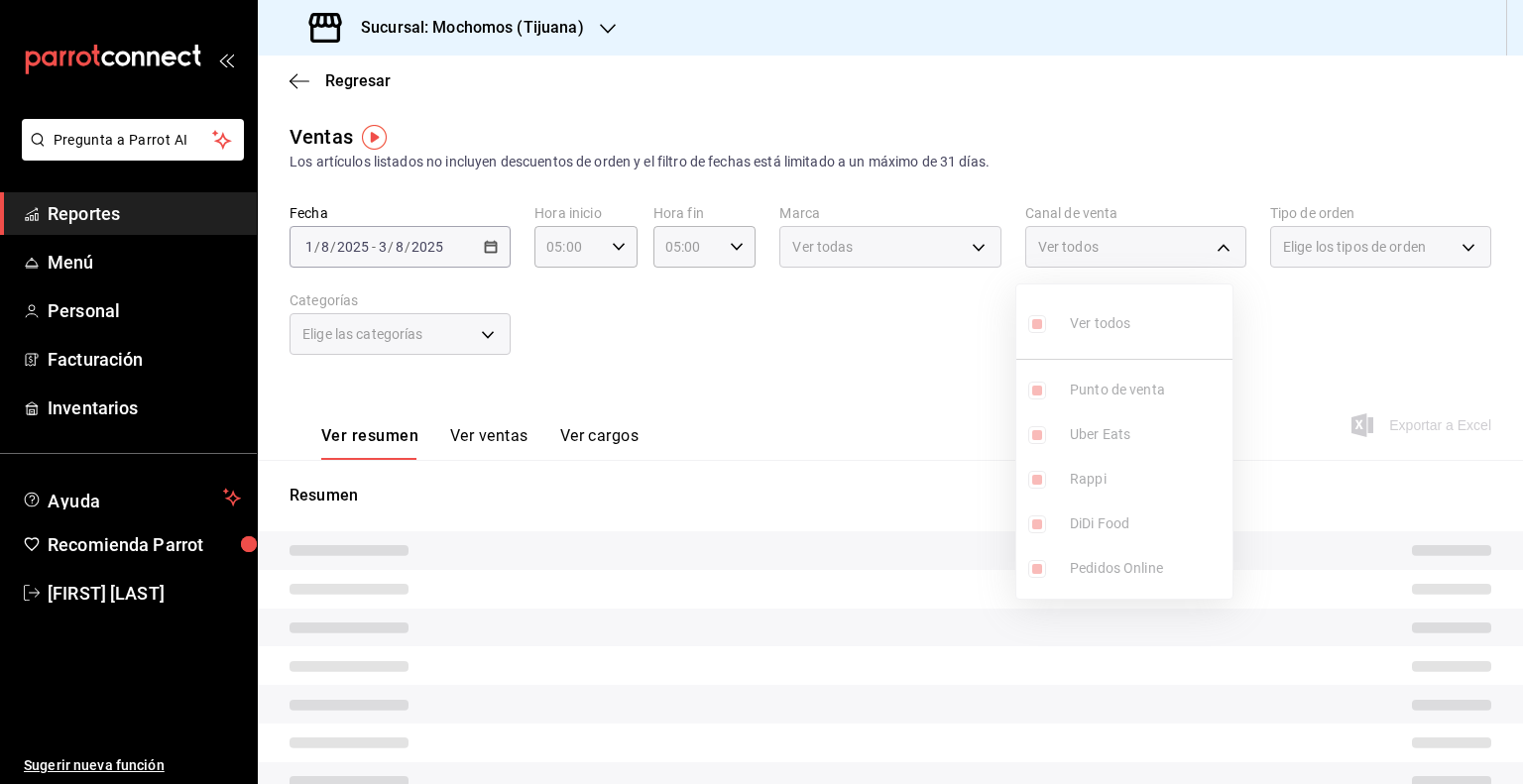 click at bounding box center (762, 392) 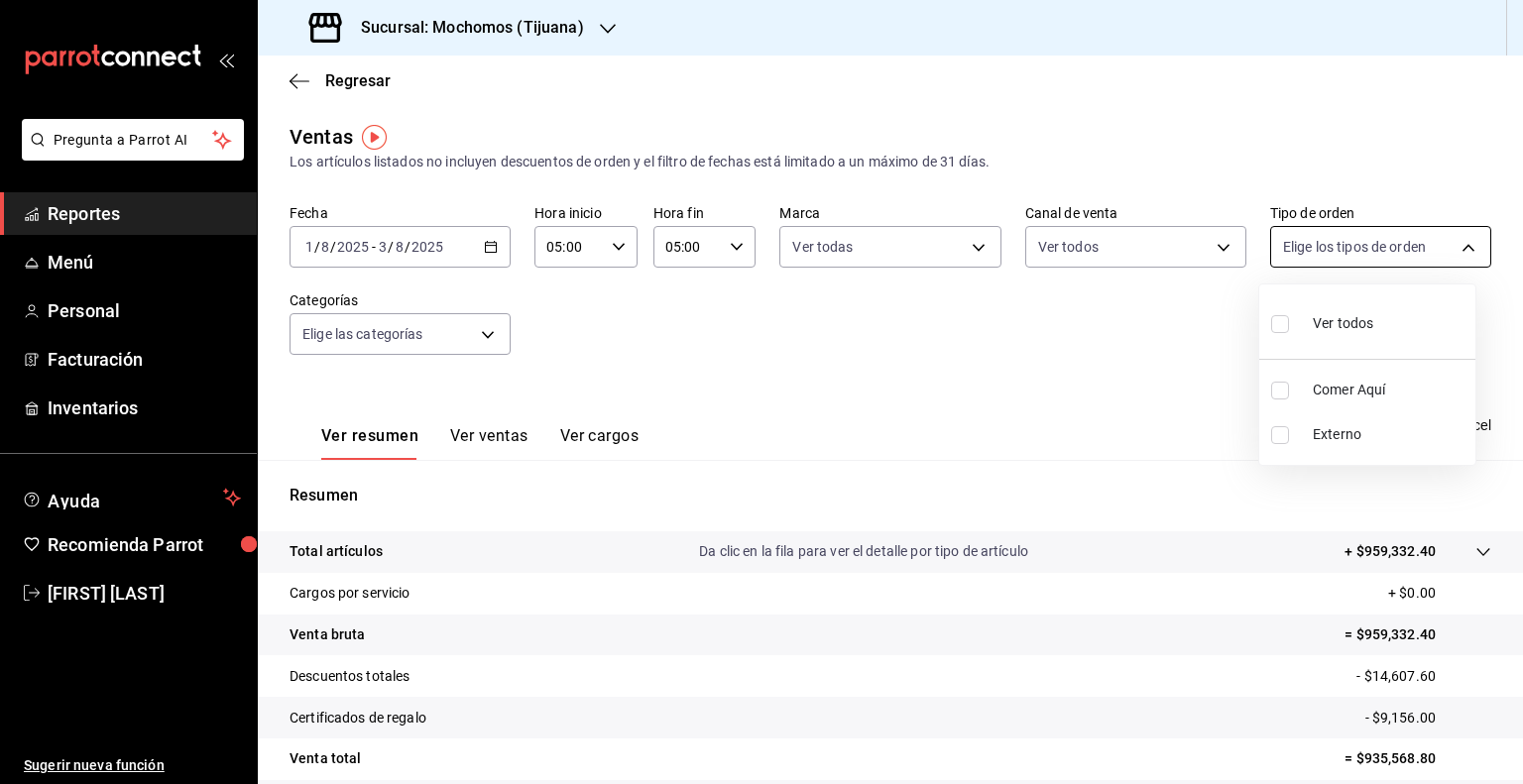 click on "Pregunta a Parrot AI Reportes   Menú   Personal   Facturación   Inventarios   Ayuda Recomienda Parrot   [FIRST] [LAST]   Sugerir nueva función   Sucursal: Mochomos ([CITY]) Regresar Ventas Los artículos listados no incluyen descuentos de orden y el filtro de fechas está limitado a un máximo de 31 días. Fecha [DATE] [DATE] - [DATE] [DATE] Hora inicio [TIME] Hora inicio Hora fin [TIME] Hora fin Marca Ver todas c300ab0f-4e96-434a-ab79-9fec8b673c9f Canal de venta Ver todos PARROT,UBER_EATS,RAPPI,DIDI_FOOD,ONLINE Tipo de orden Elige los tipos de orden Categorías Elige las categorías Ver resumen Ver ventas Ver cargos Exportar a Excel Resumen Total artículos Da clic en la fila para ver el detalle por tipo de artículo + $959,332.40 Cargos por servicio + $0.00 Venta bruta = $959,332.40 Descuentos totales - $14,607.60 Certificados de regalo - $9,156.00 Venta total = $935,568.80 Impuestos - $69,301.39 Venta neta = $866,267.41 Pregunta a Parrot AI Reportes   Menú   Personal   Facturación   Inventarios   Ayuda Recomienda Parrot" at bounding box center [762, 392] 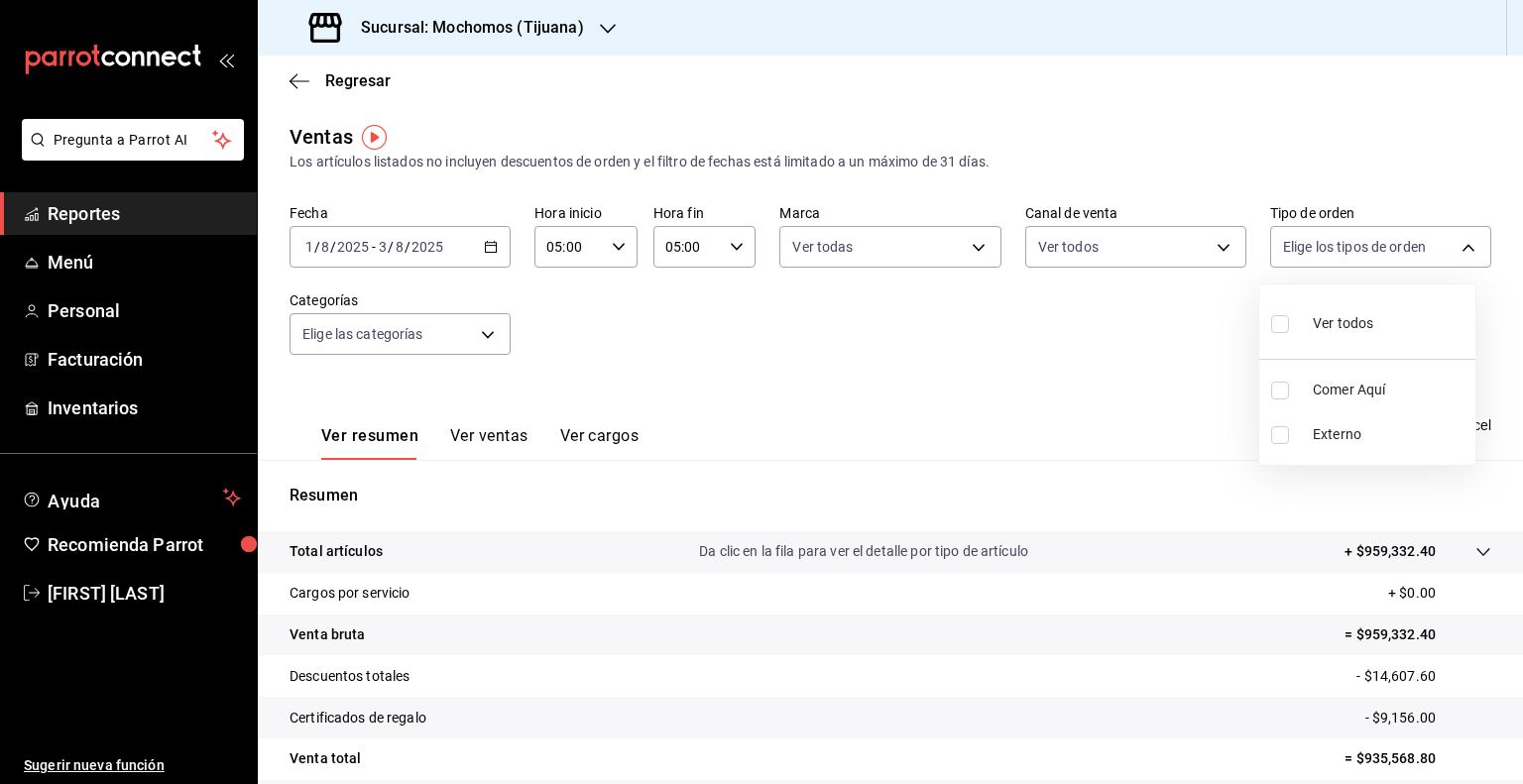 click at bounding box center [1284, 323] 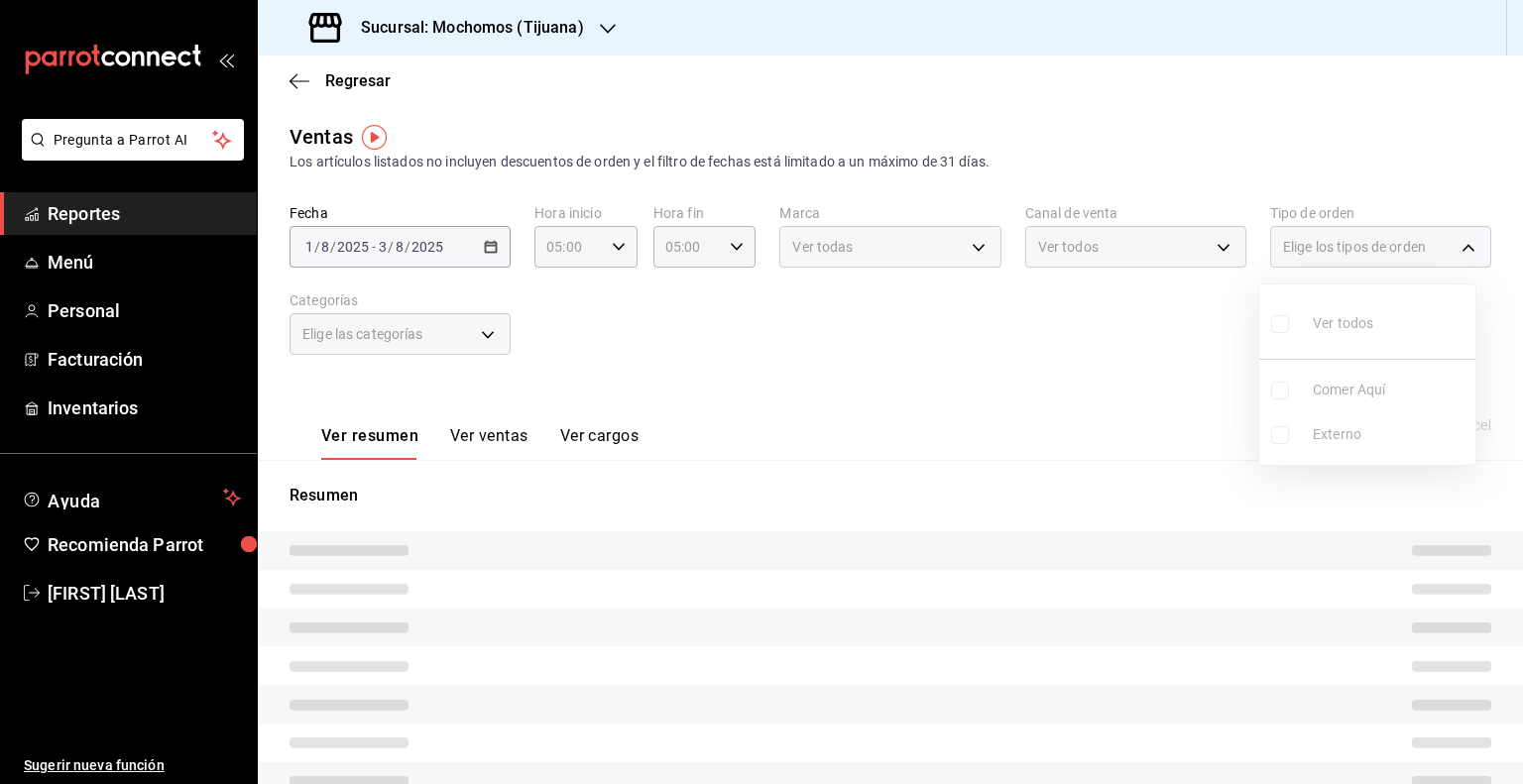 click on "Ver todos Comer Aquí Externo" at bounding box center (1367, 375) 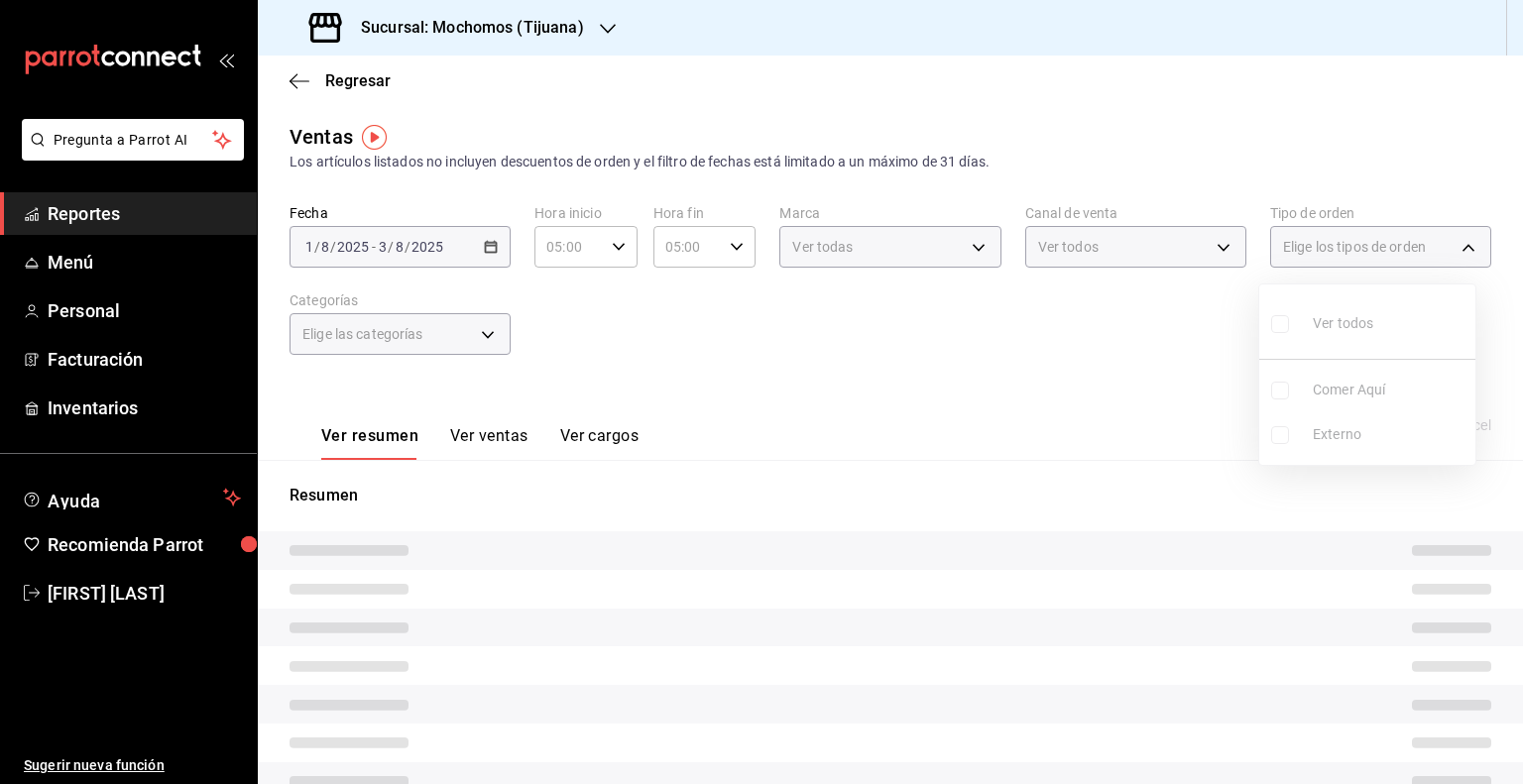 click at bounding box center [762, 392] 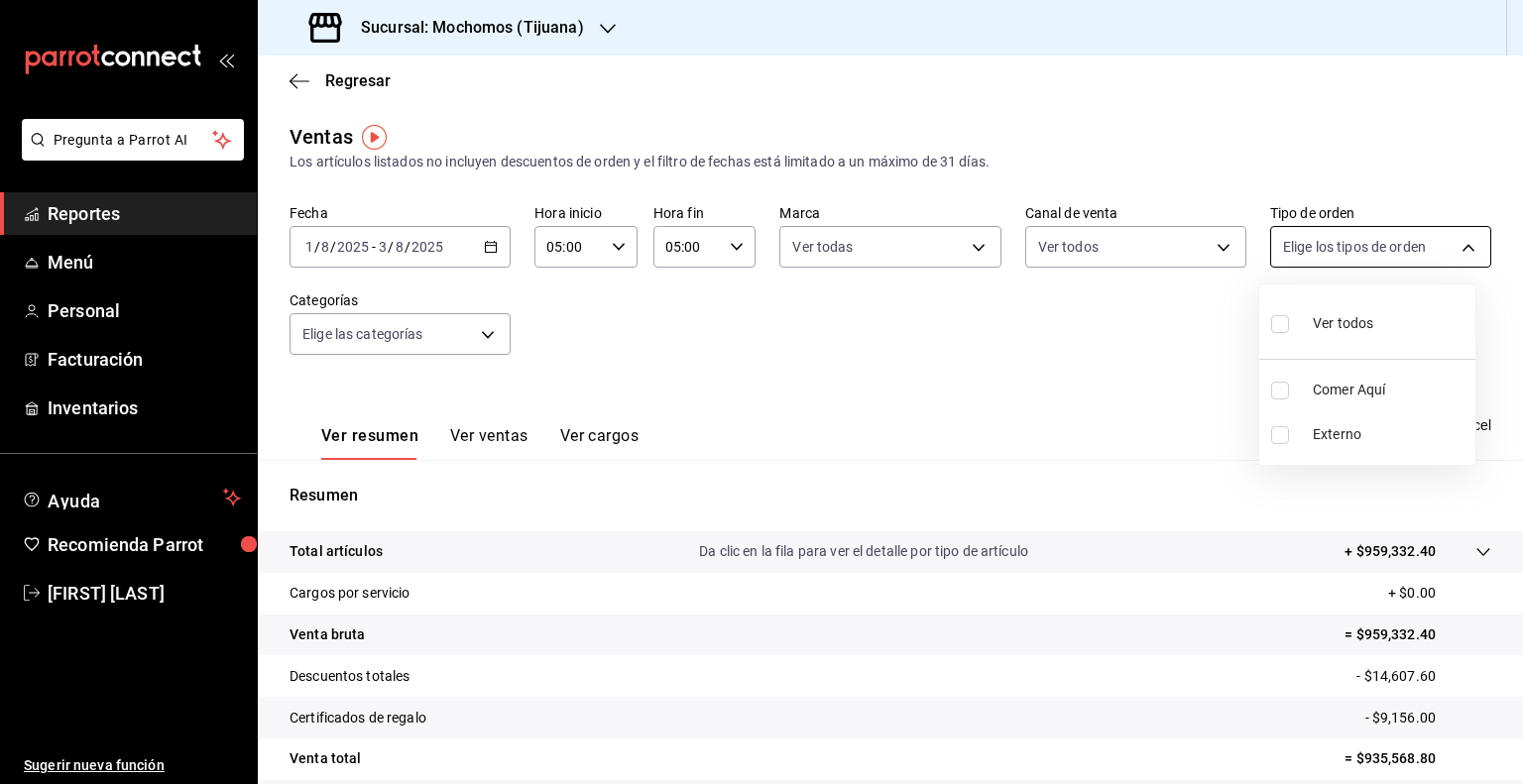click on "Pregunta a Parrot AI Reportes   Menú   Personal   Facturación   Inventarios   Ayuda Recomienda Parrot   [FIRST] [LAST]   Sugerir nueva función   Sucursal: Mochomos ([CITY]) Regresar Ventas Los artículos listados no incluyen descuentos de orden y el filtro de fechas está limitado a un máximo de 31 días. Fecha [DATE] [DATE] - [DATE] [DATE] Hora inicio [TIME] Hora inicio Hora fin [TIME] Hora fin Marca Ver todas c300ab0f-4e96-434a-ab79-9fec8b673c9f Canal de venta Ver todos PARROT,UBER_EATS,RAPPI,DIDI_FOOD,ONLINE Tipo de orden Elige los tipos de orden Categorías Elige las categorías Ver resumen Ver ventas Ver cargos Exportar a Excel Resumen Total artículos Da clic en la fila para ver el detalle por tipo de artículo + $959,332.40 Cargos por servicio + $0.00 Venta bruta = $959,332.40 Descuentos totales - $14,607.60 Certificados de regalo - $9,156.00 Venta total = $935,568.80 Impuestos - $69,301.39 Venta neta = $866,267.41 Pregunta a Parrot AI Reportes   Menú   Personal   Facturación   Inventarios   Ayuda Recomienda Parrot" at bounding box center [762, 392] 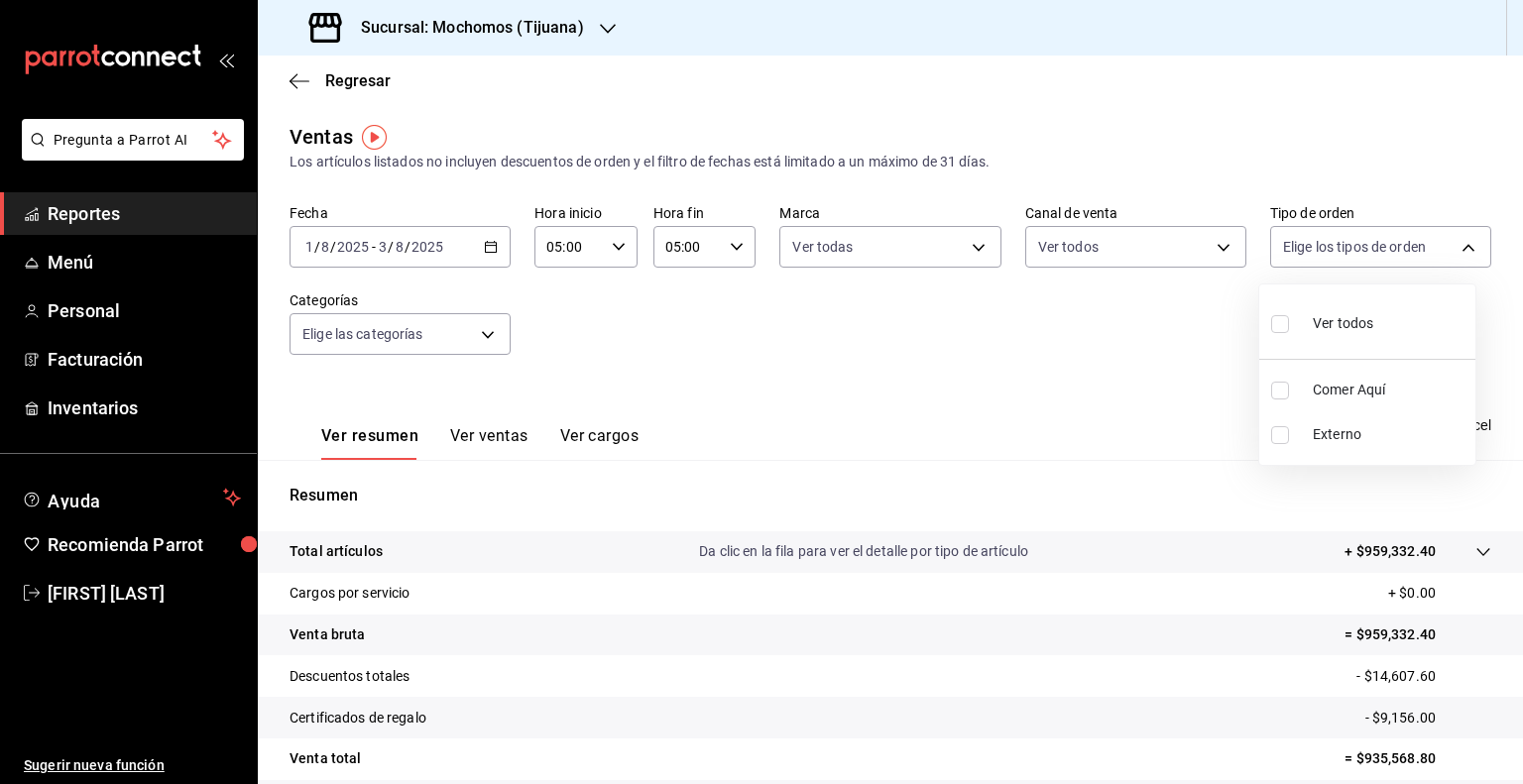 click at bounding box center [1280, 324] 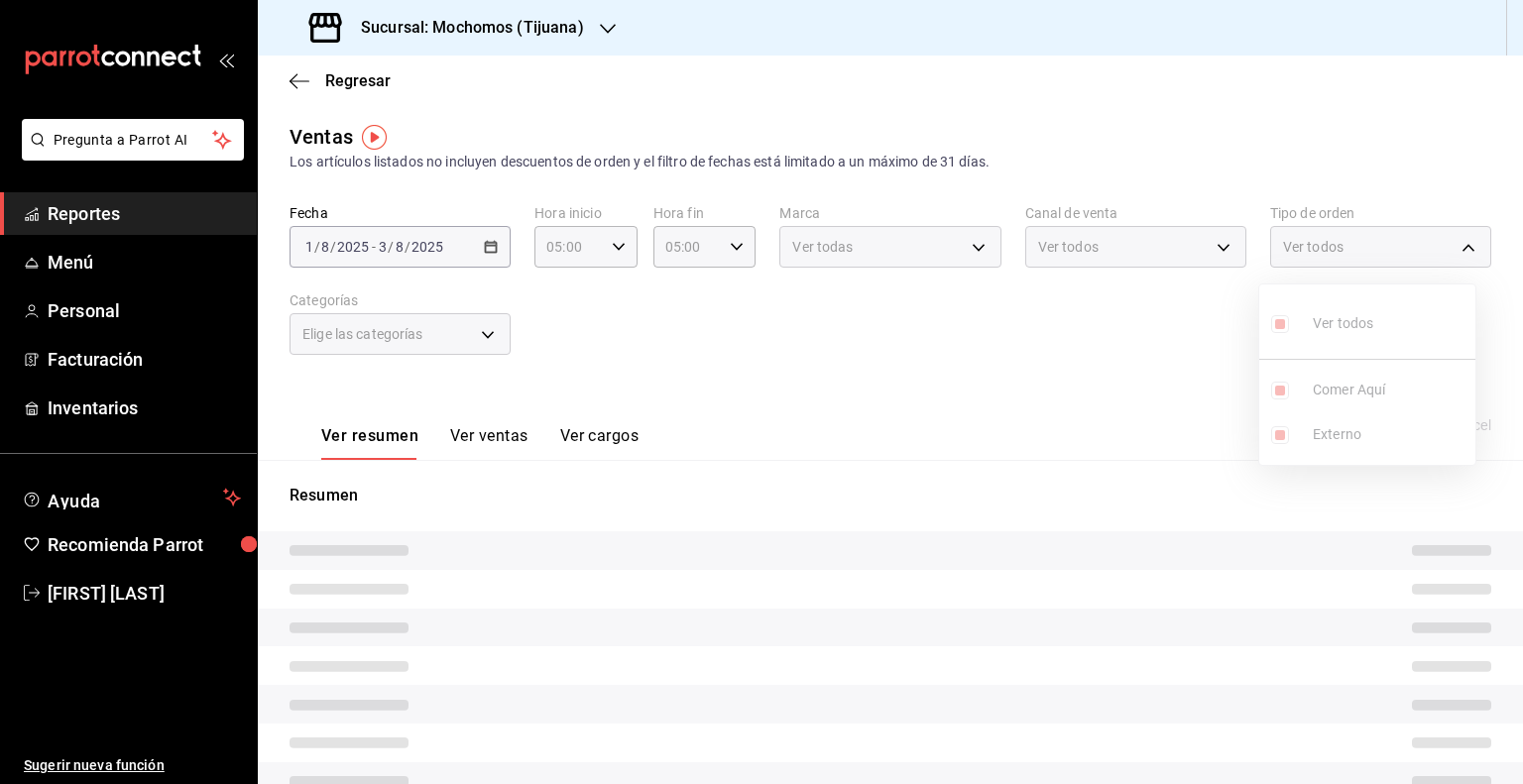 click at bounding box center [762, 392] 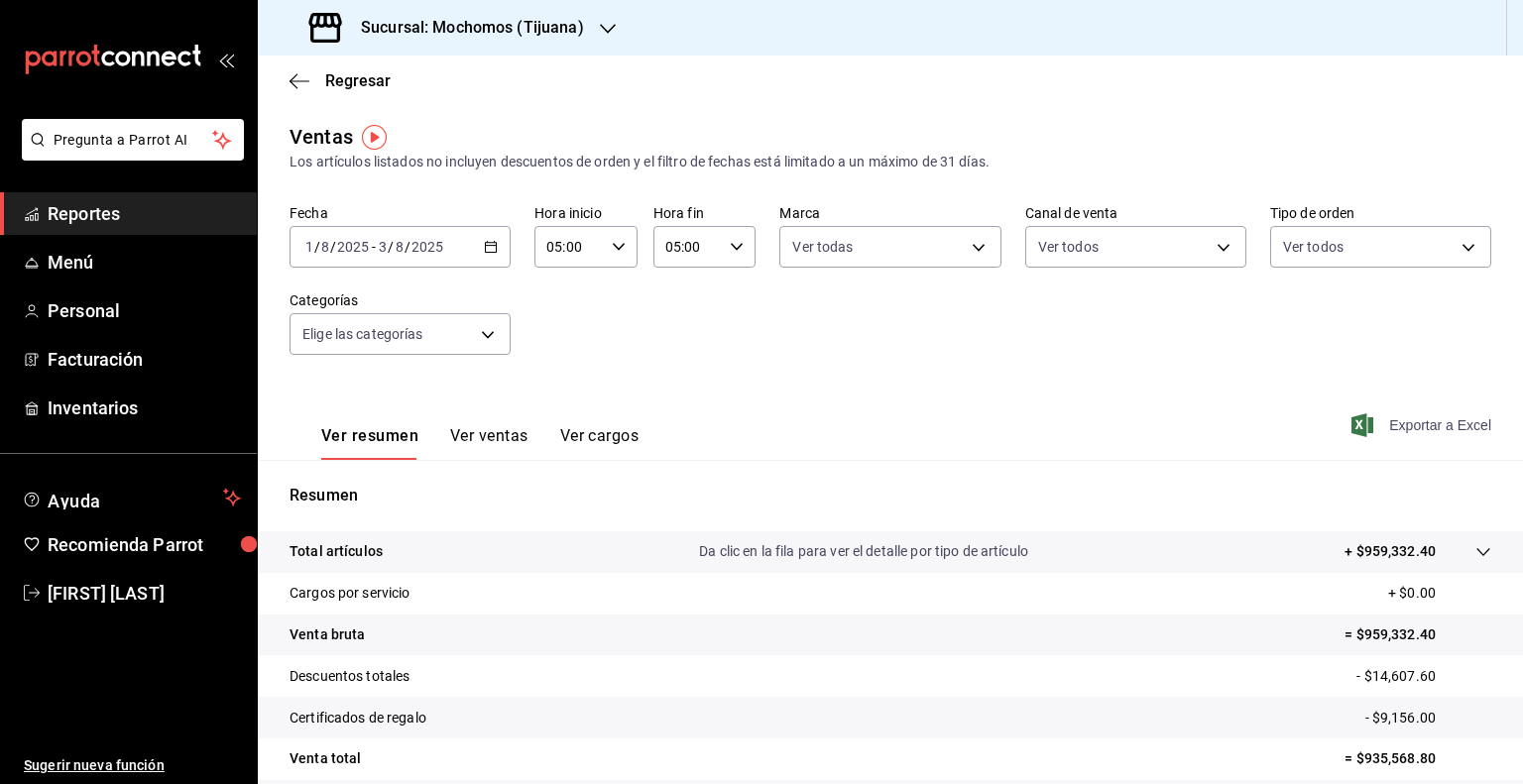 click on "Exportar a Excel" at bounding box center (1423, 425) 